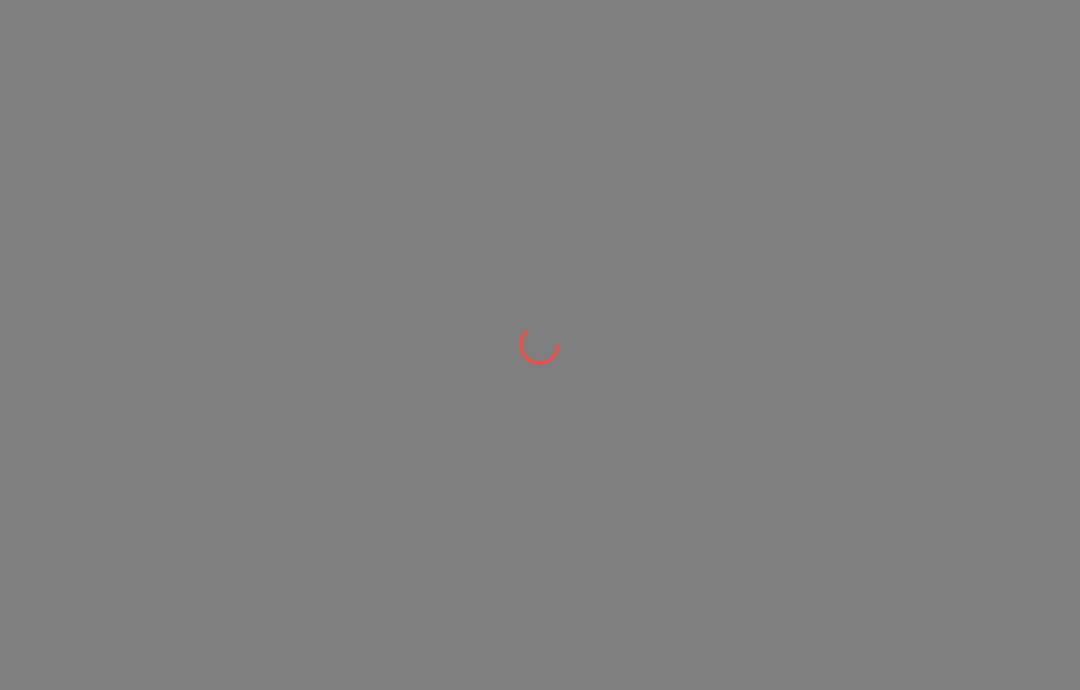 scroll, scrollTop: 0, scrollLeft: 0, axis: both 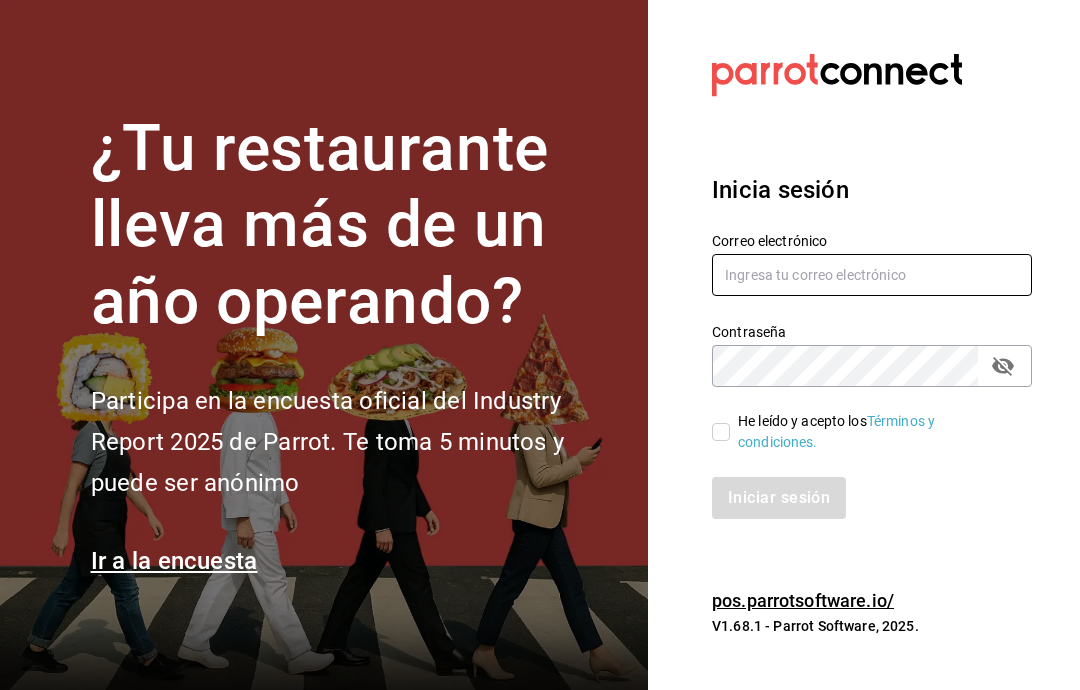 click at bounding box center [872, 275] 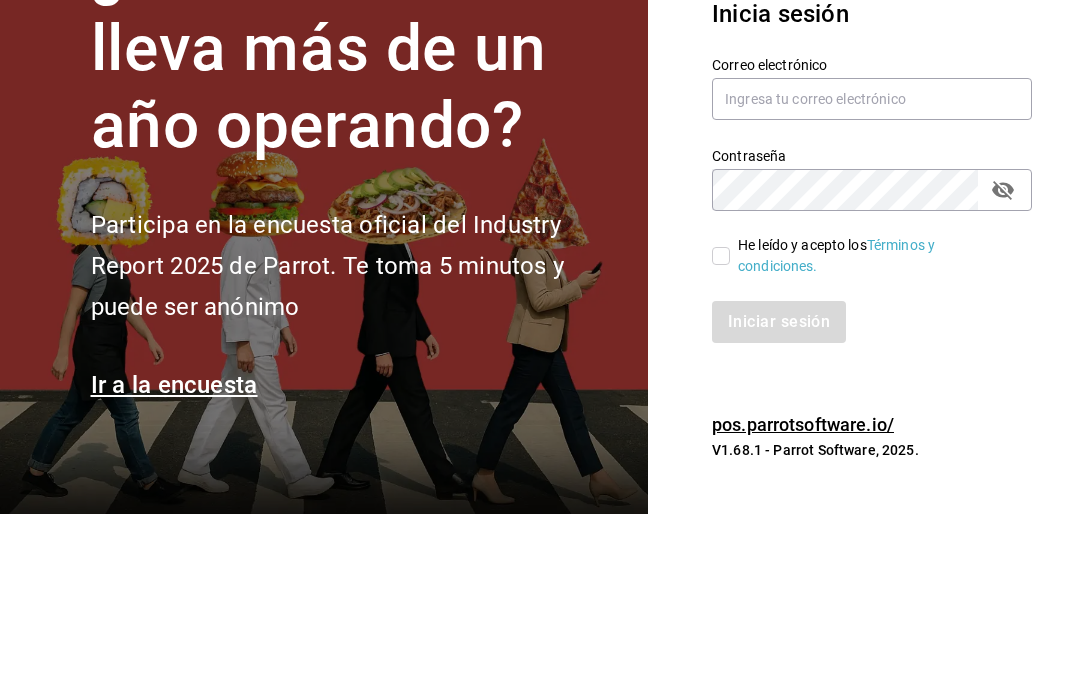 scroll, scrollTop: 80, scrollLeft: 0, axis: vertical 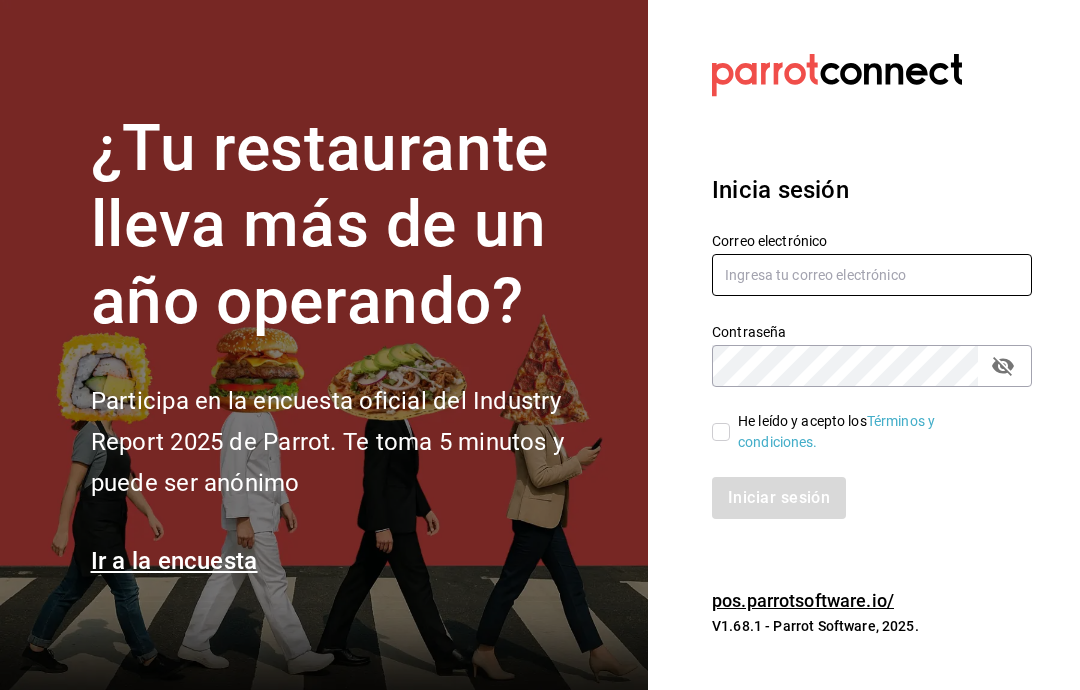 type on "[EMAIL]" 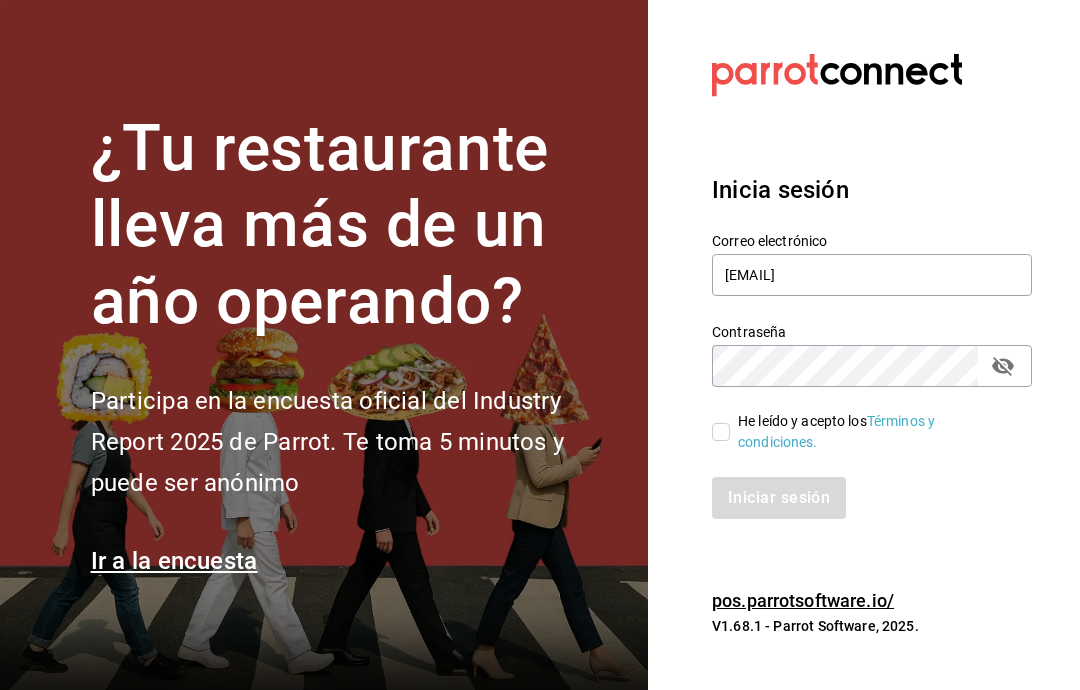 click on "He leído y acepto los  Términos y condiciones." at bounding box center (721, 432) 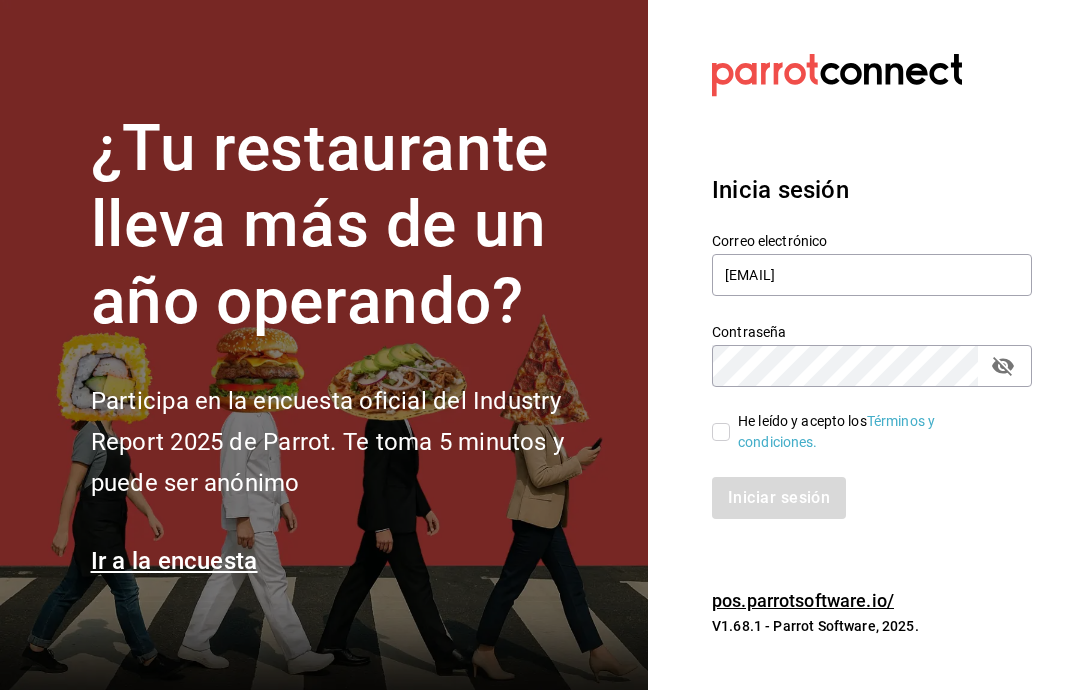checkbox on "true" 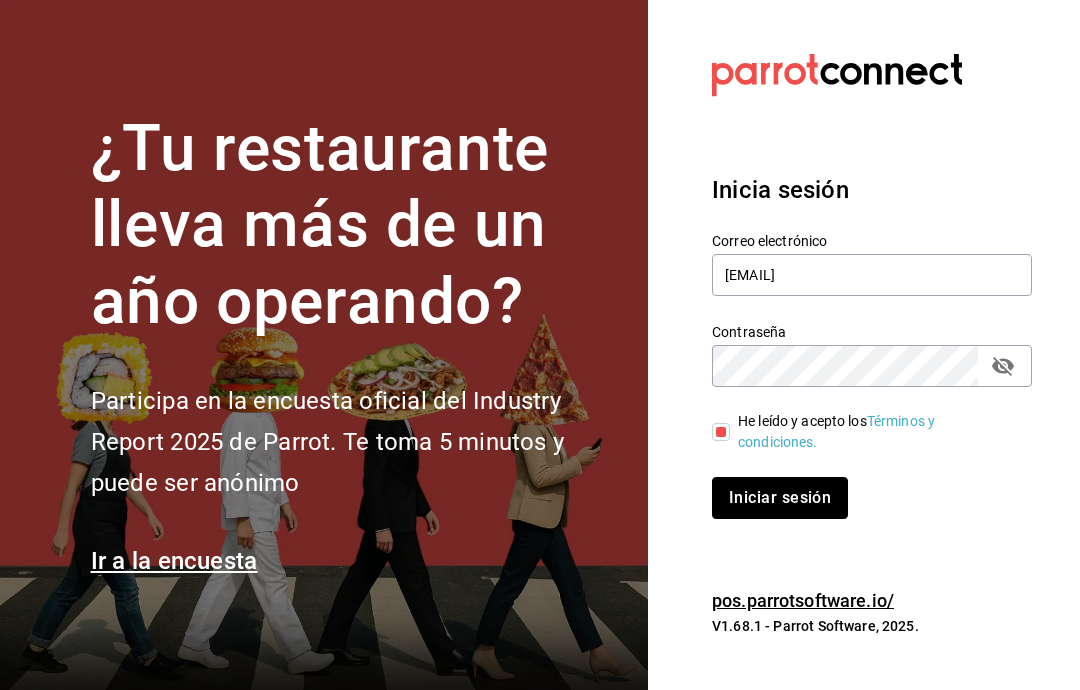 click on "Iniciar sesión" at bounding box center (780, 498) 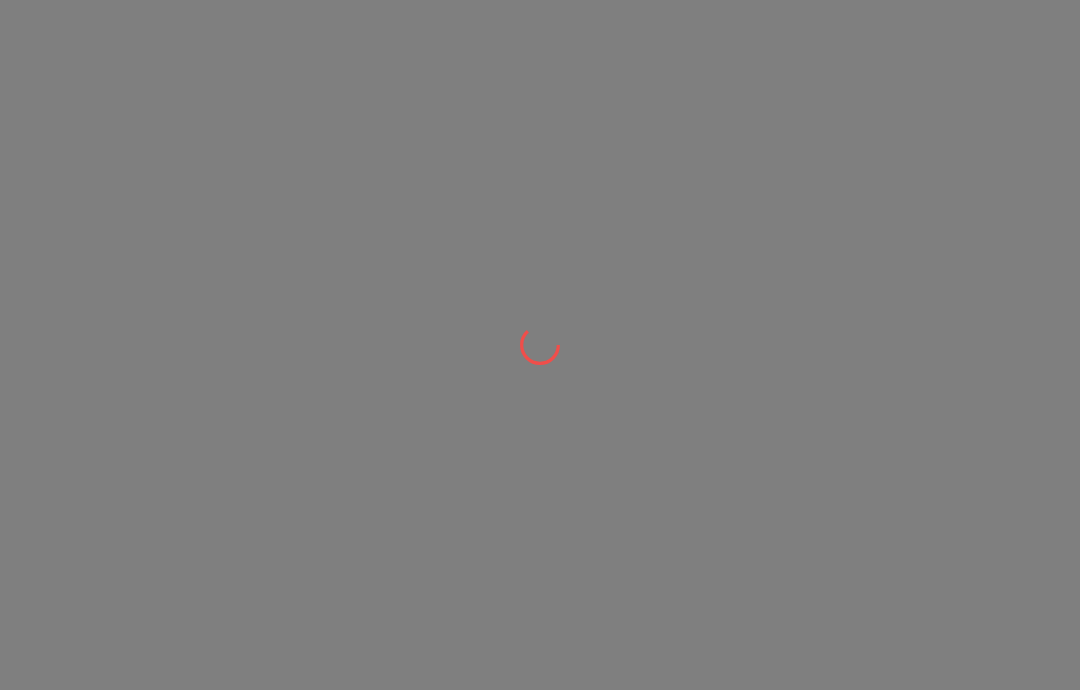 scroll, scrollTop: 0, scrollLeft: 0, axis: both 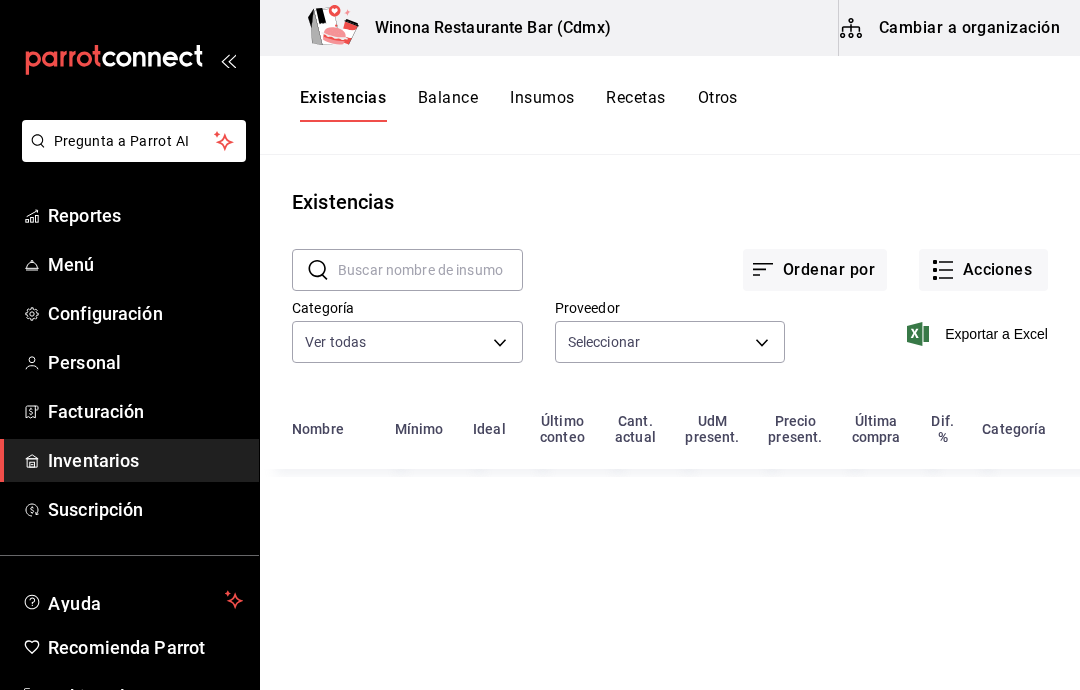 type on "[UUID],[UUID],[UUID],[UUID],[UUID],[UUID],[UUID],[UUID],[UUID],[UUID],[UUID],[UUID],[UUID],[UUID],[UUID],[UUID],[UUID],[UUID],[UUID]" 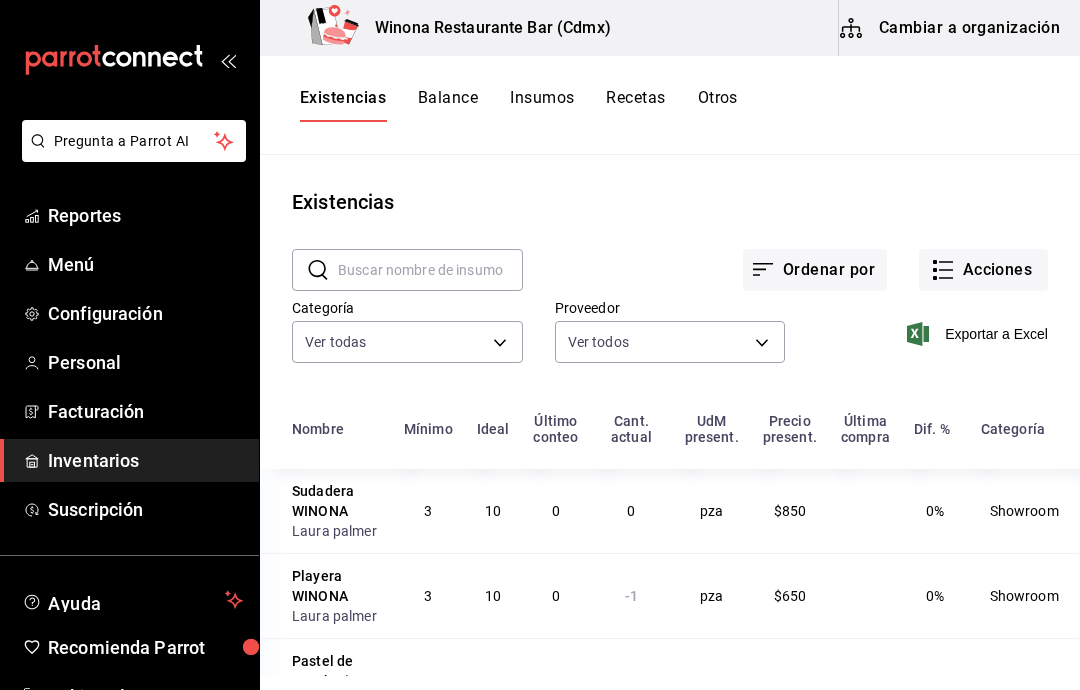 click on "Menú" at bounding box center [145, 264] 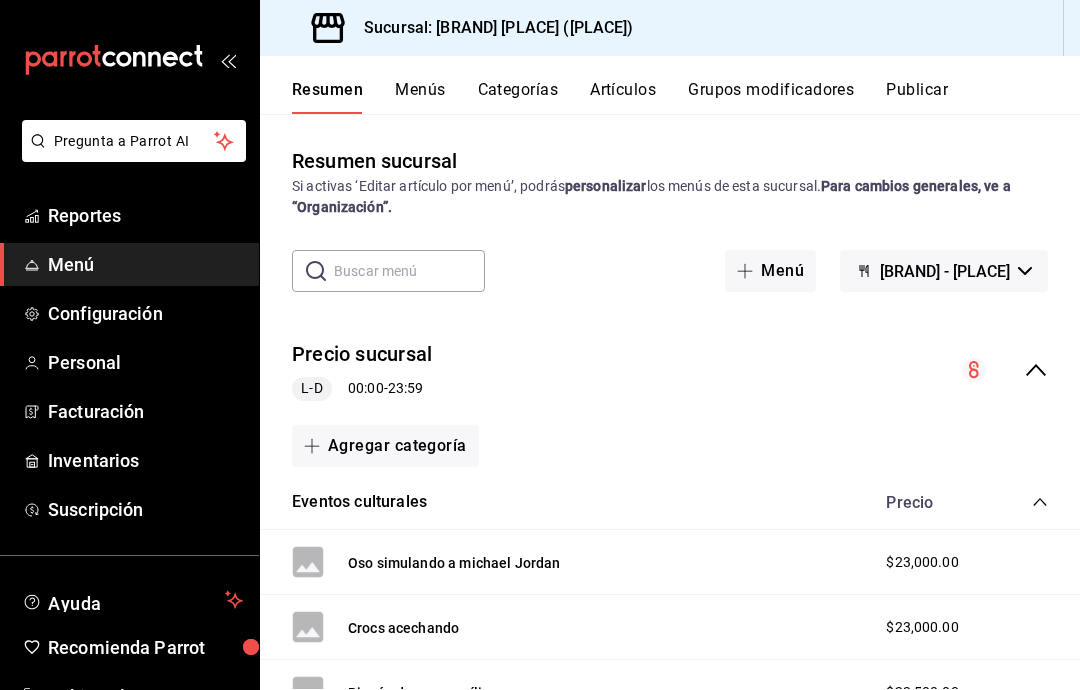 click on "Categorías" at bounding box center (518, 97) 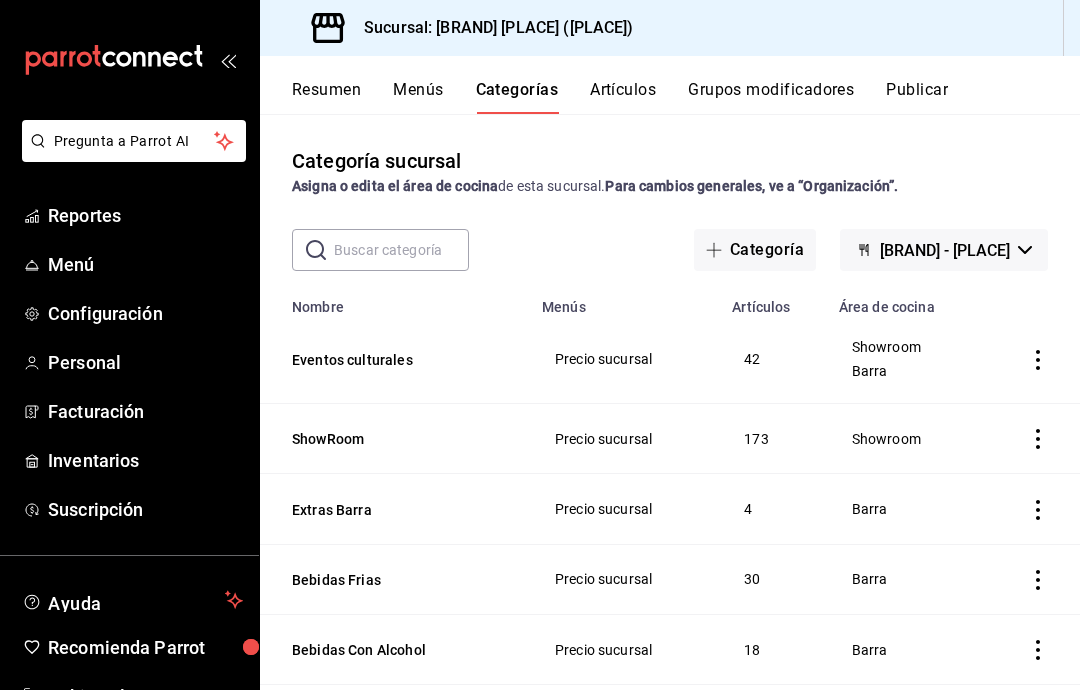 click on "Artículos" at bounding box center (623, 97) 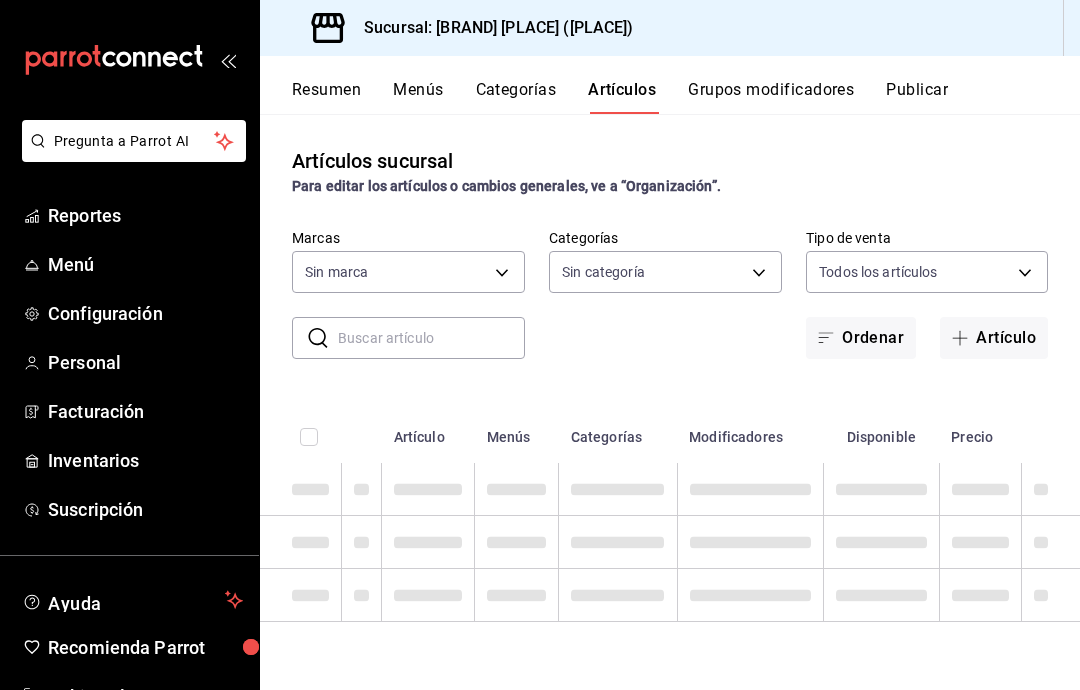 type on "908d6df4-2f26-4775-af38-303bc5da28fc" 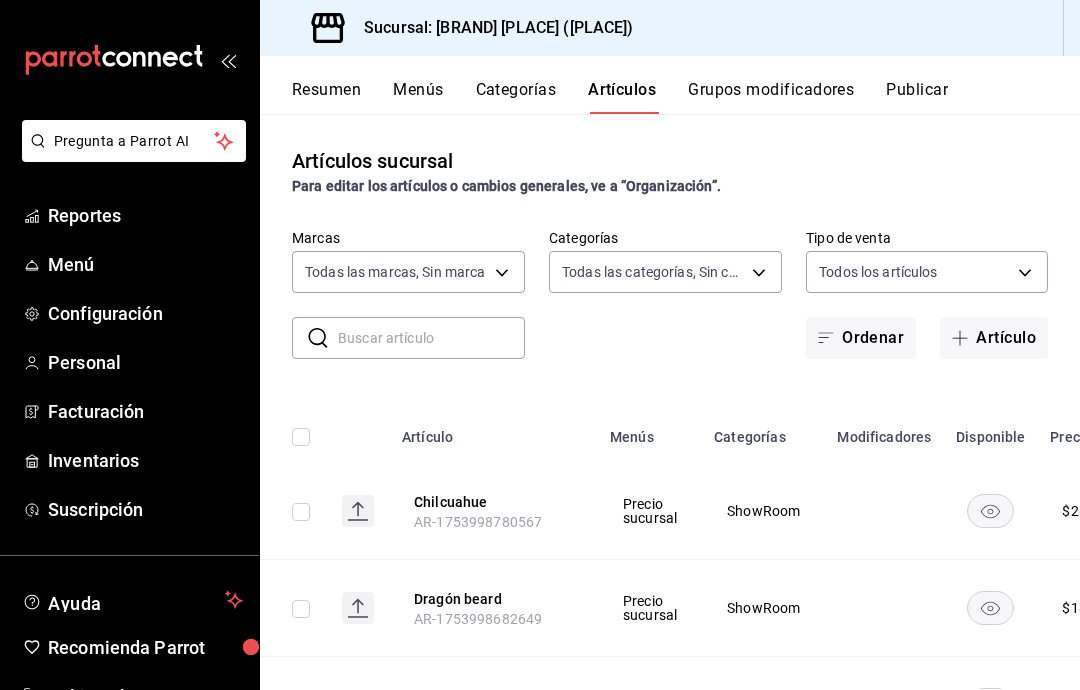 click on "Artículo" at bounding box center (994, 338) 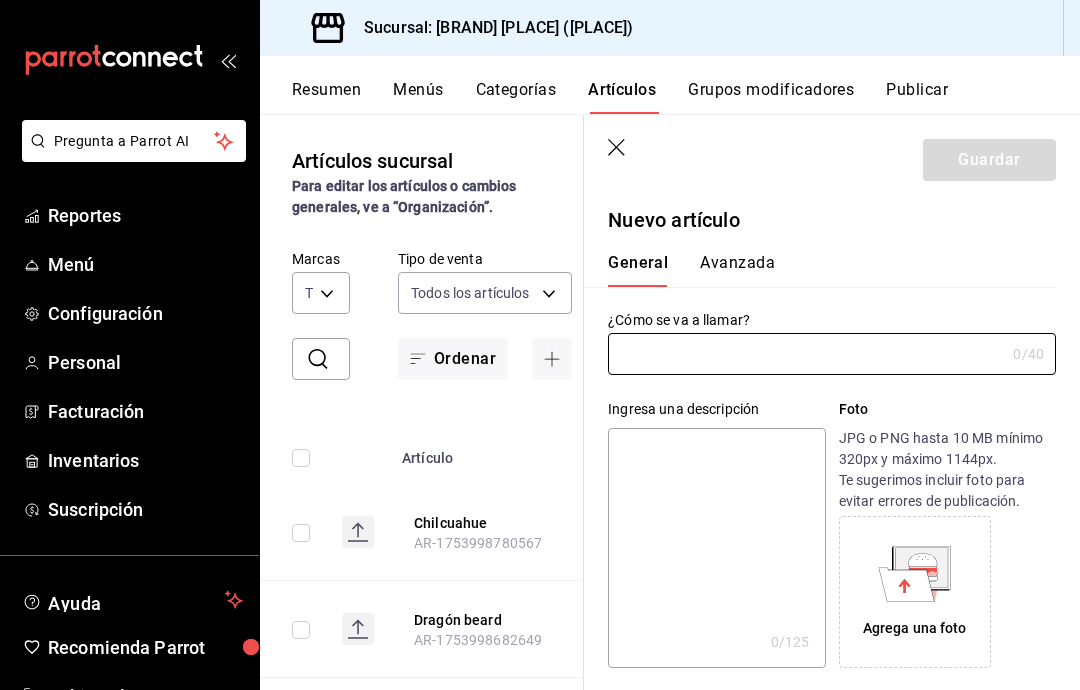click at bounding box center [806, 354] 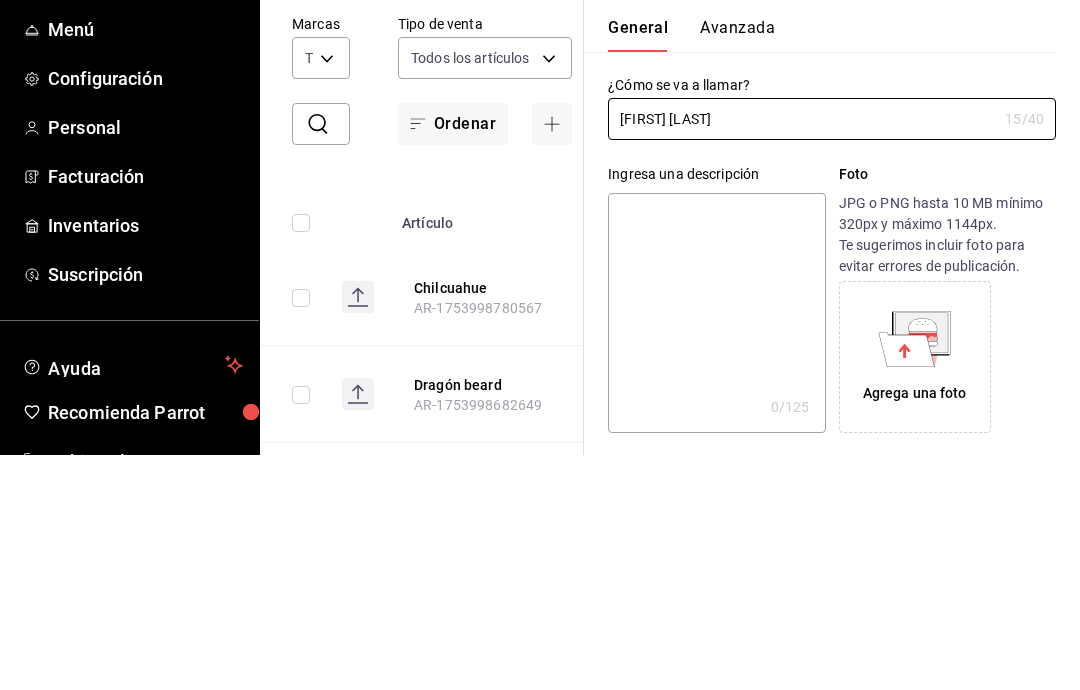 scroll, scrollTop: 80, scrollLeft: 0, axis: vertical 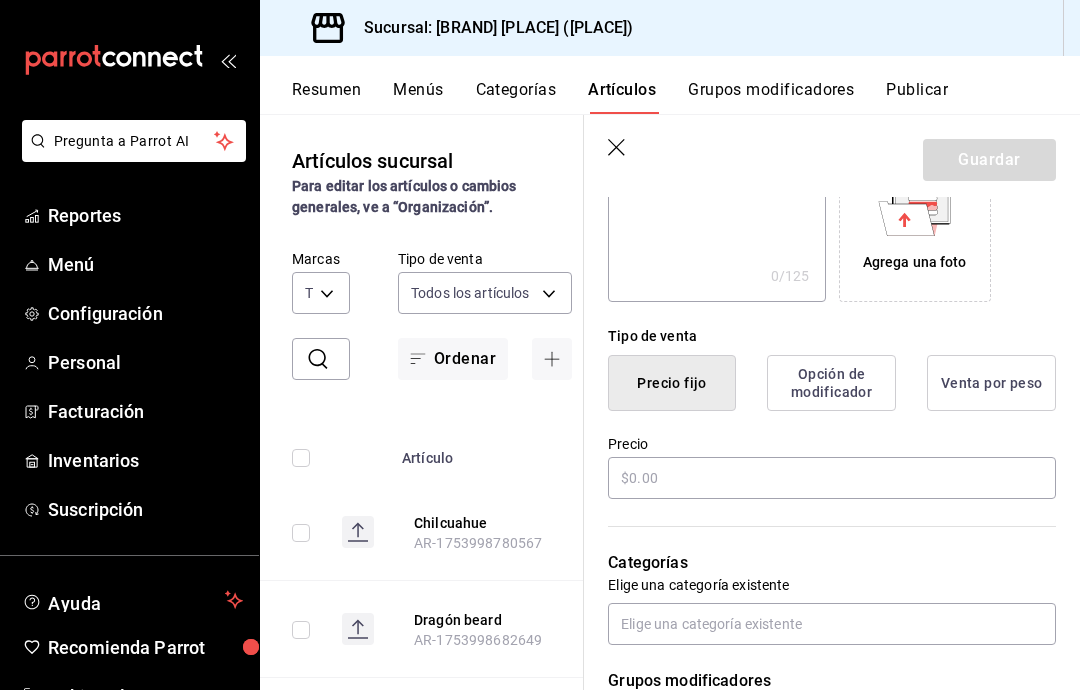 type on "Alexis de anda" 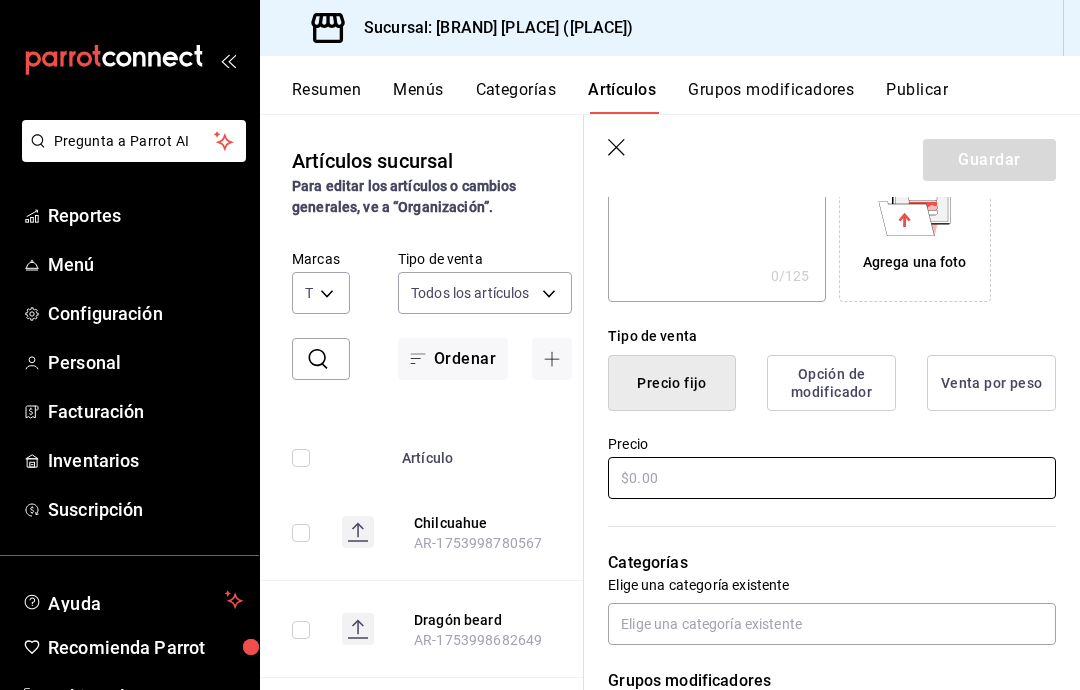 click at bounding box center [832, 478] 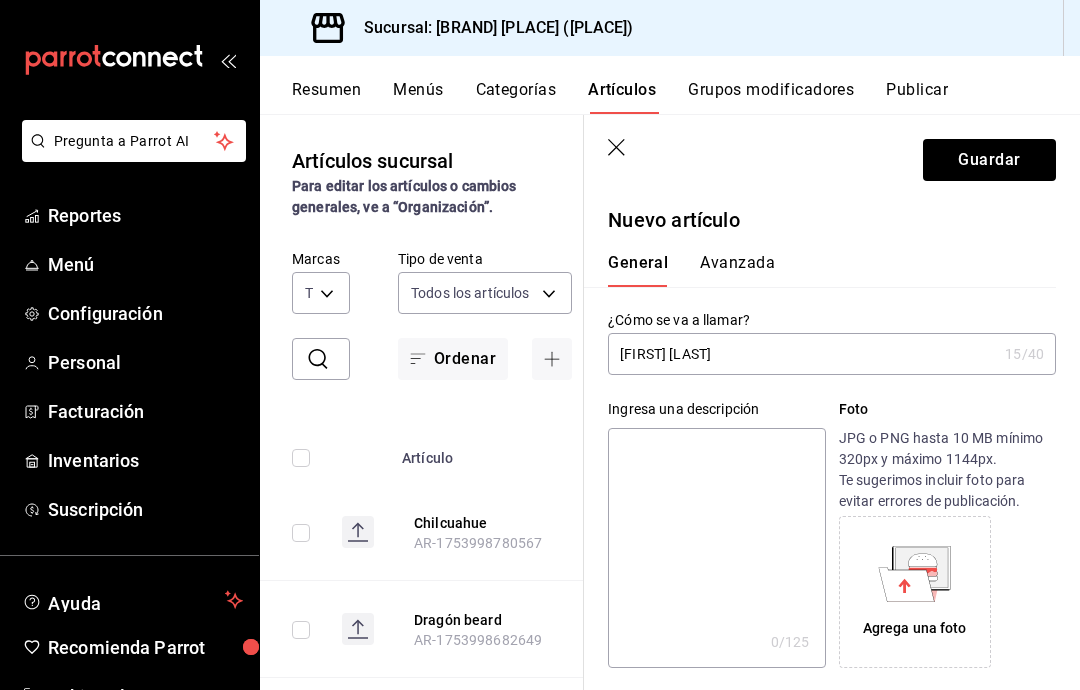 scroll, scrollTop: -1, scrollLeft: 0, axis: vertical 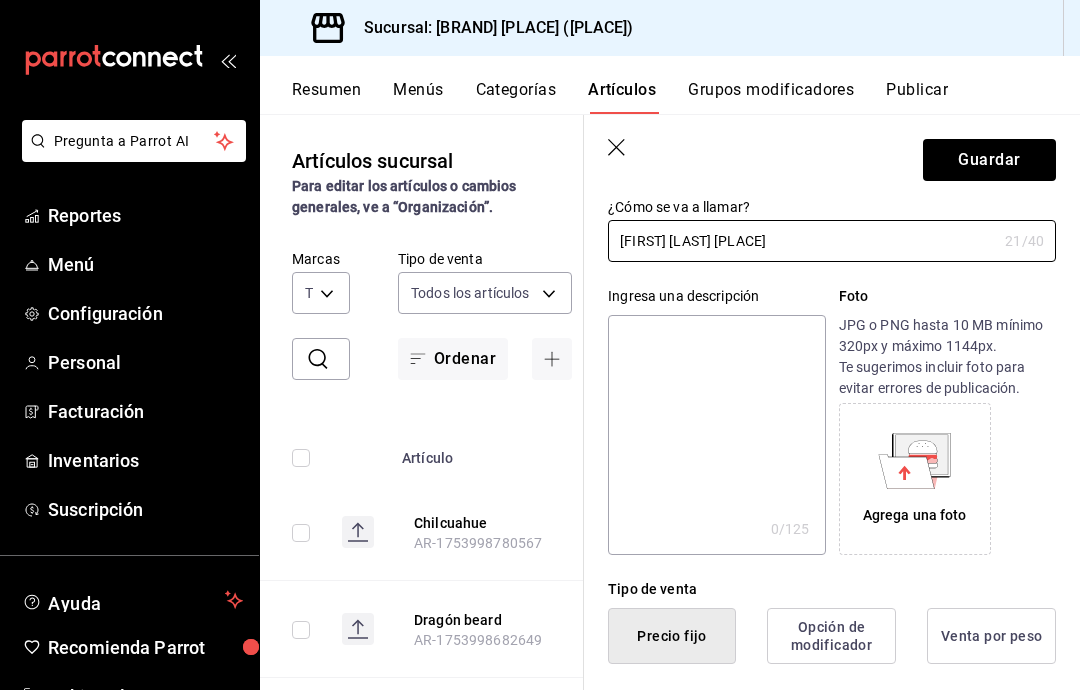 type on "Alexis de anda cover" 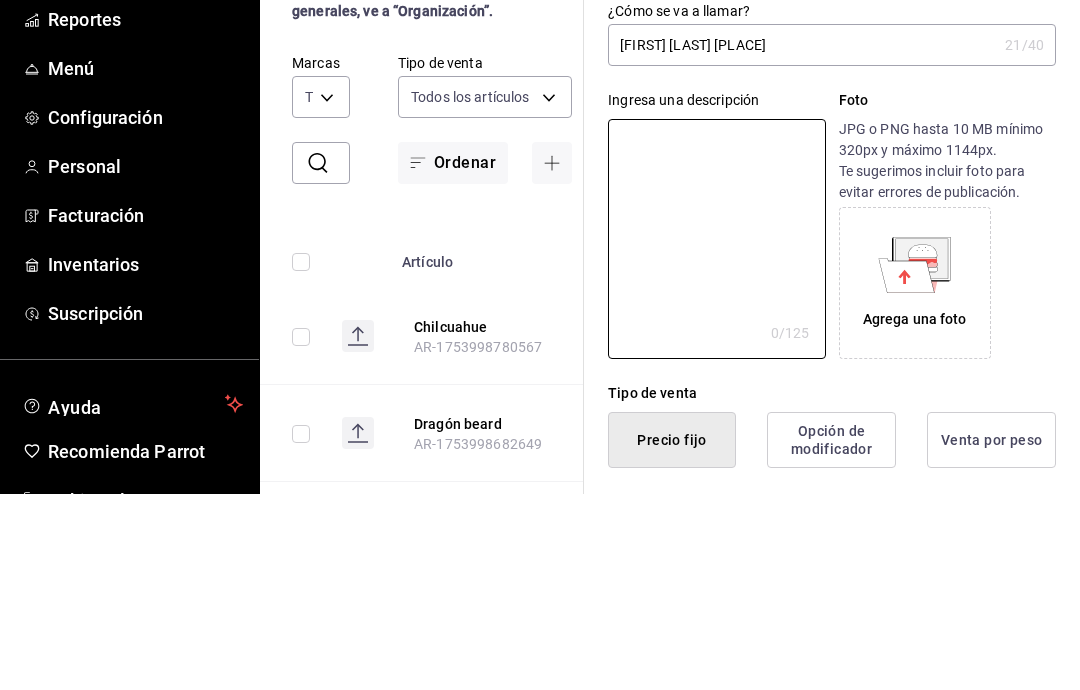 type on "S" 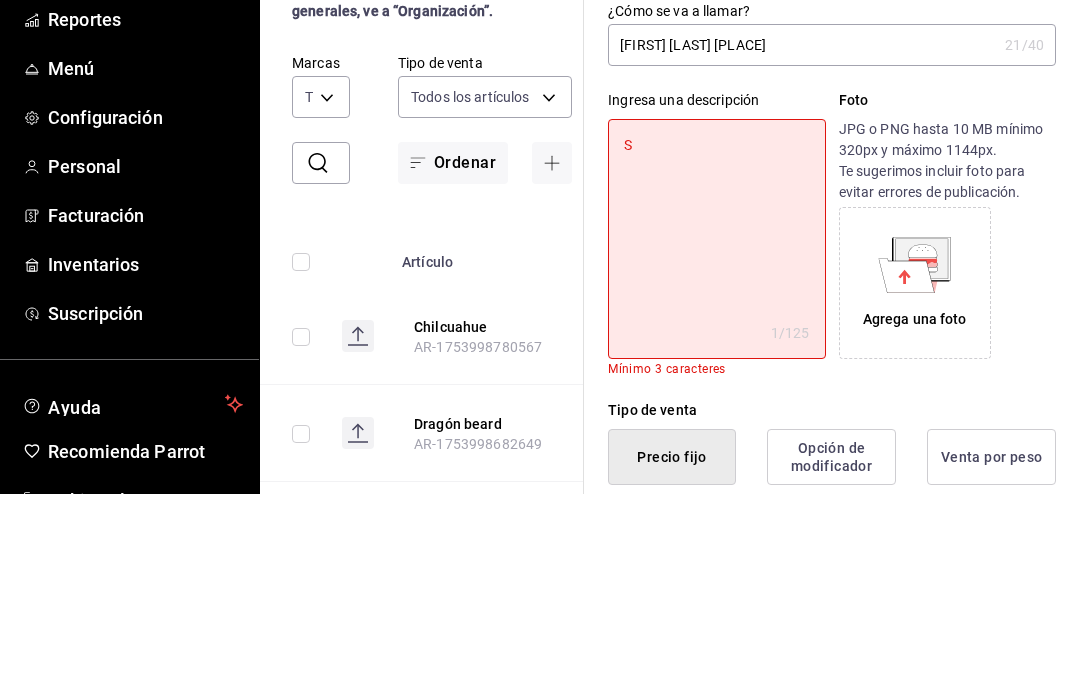 type on "Sa" 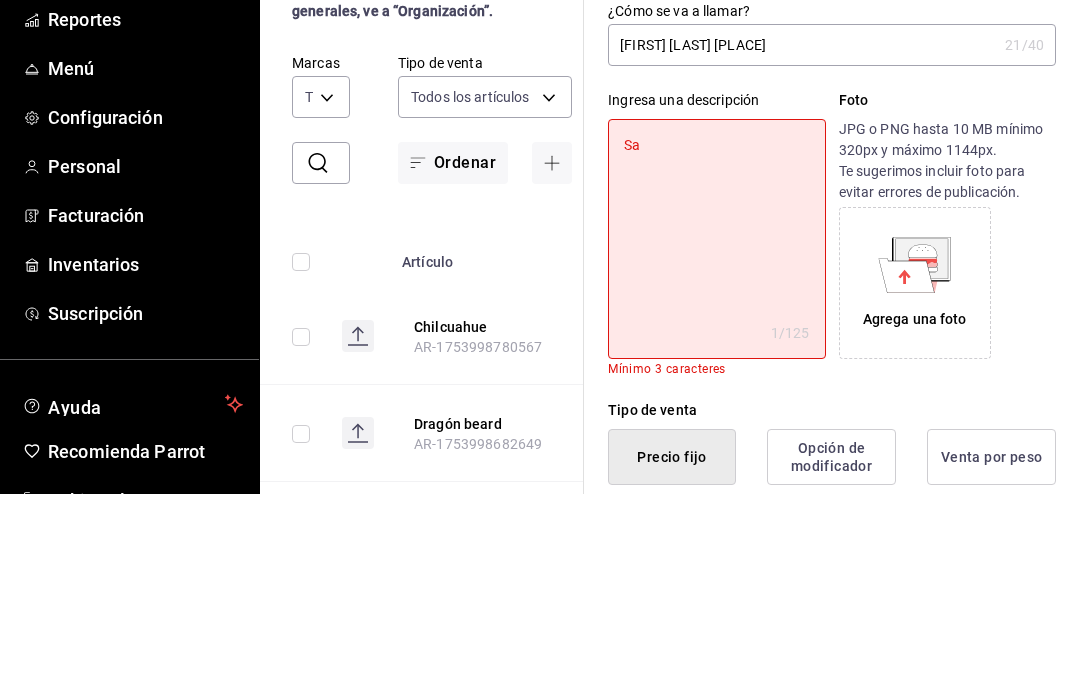 type on "San" 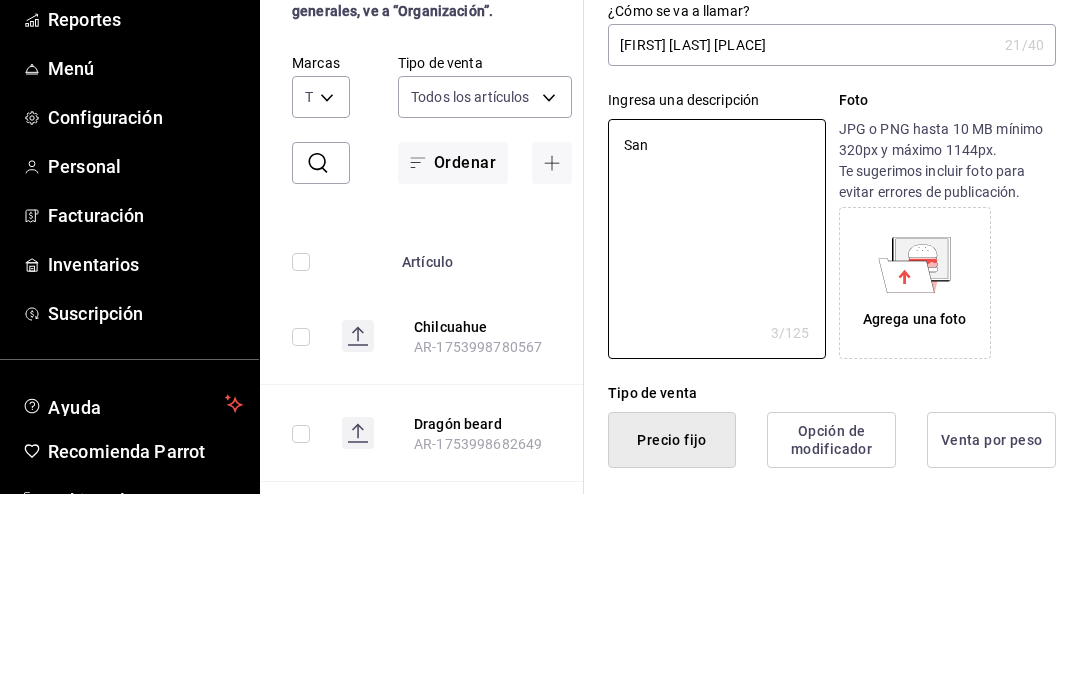 type on "Sant" 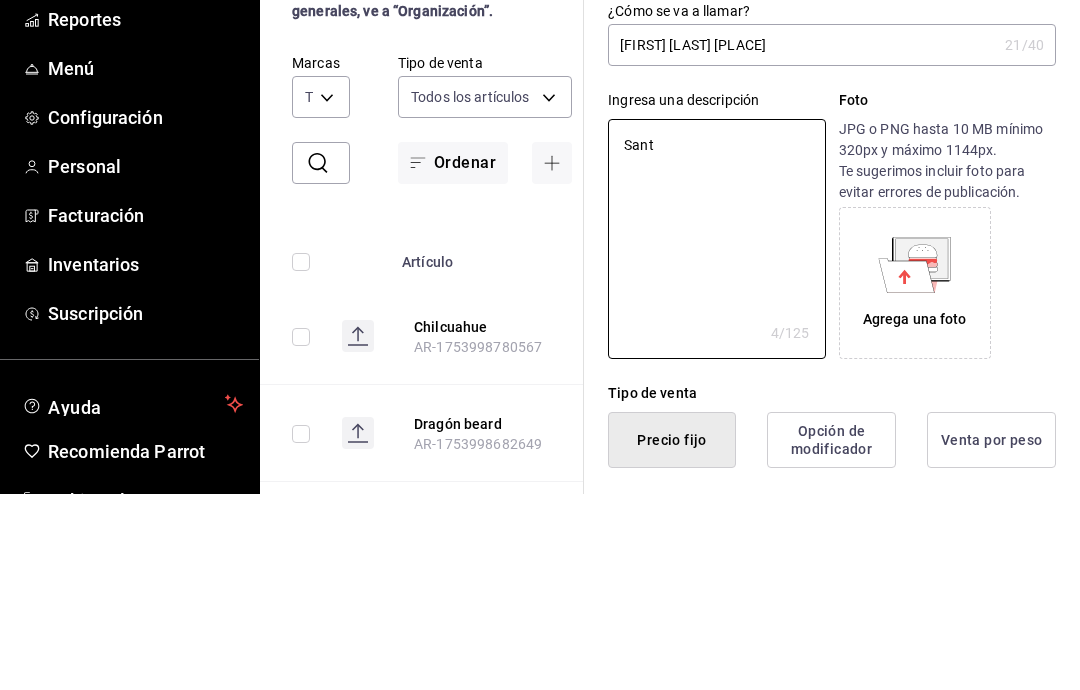 type on "Santd" 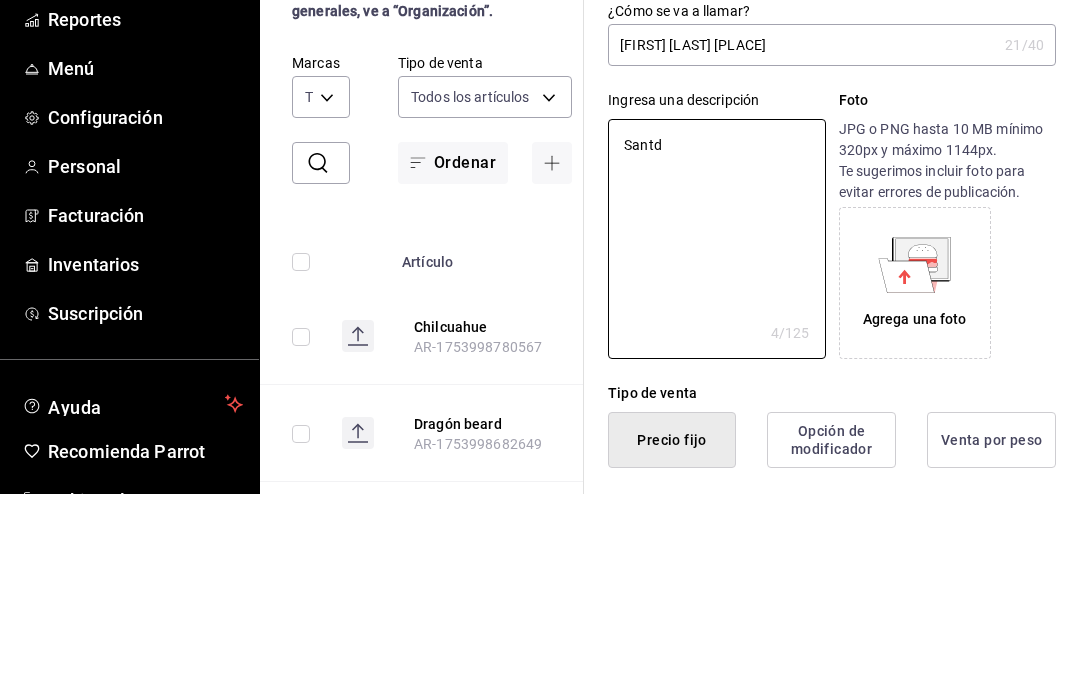 type on "x" 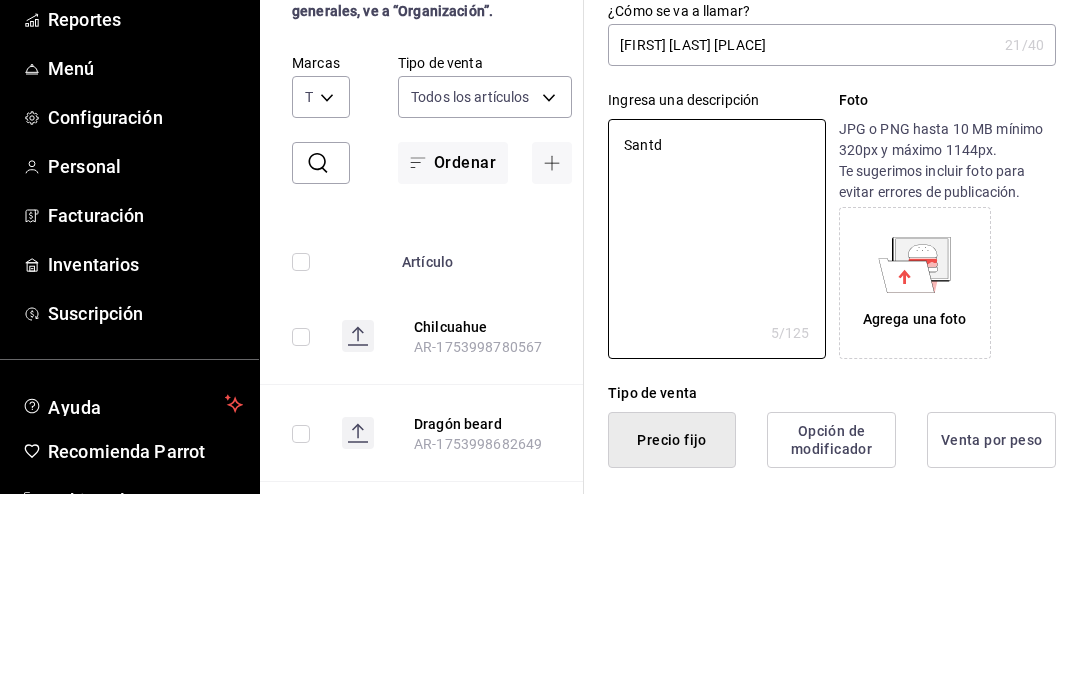 type on "Sant" 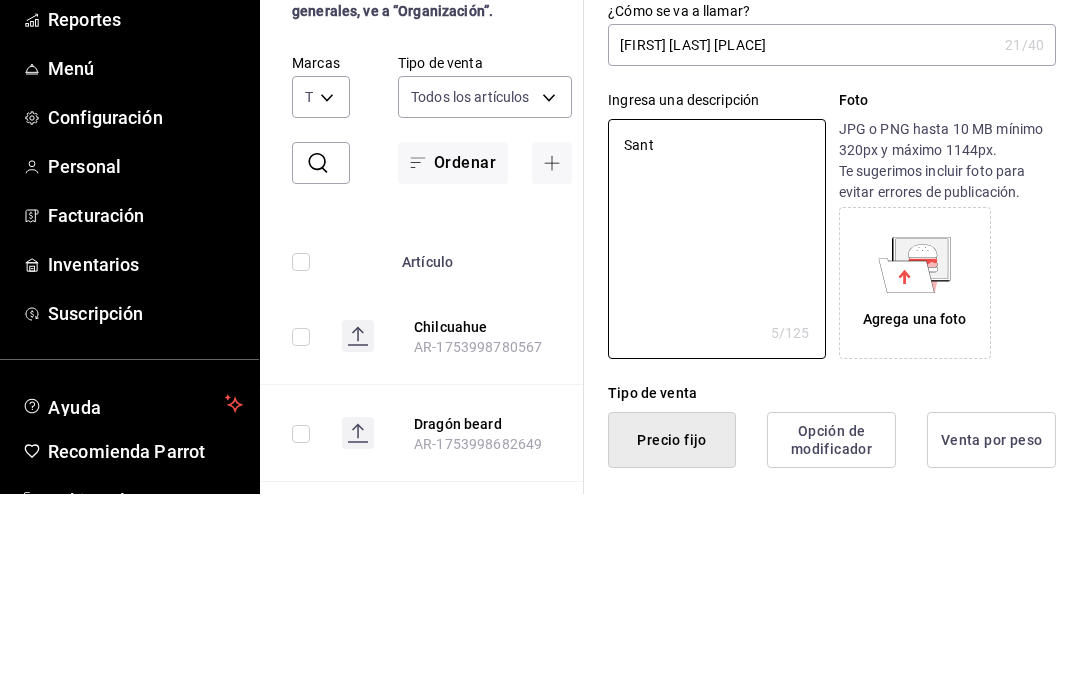 type on "x" 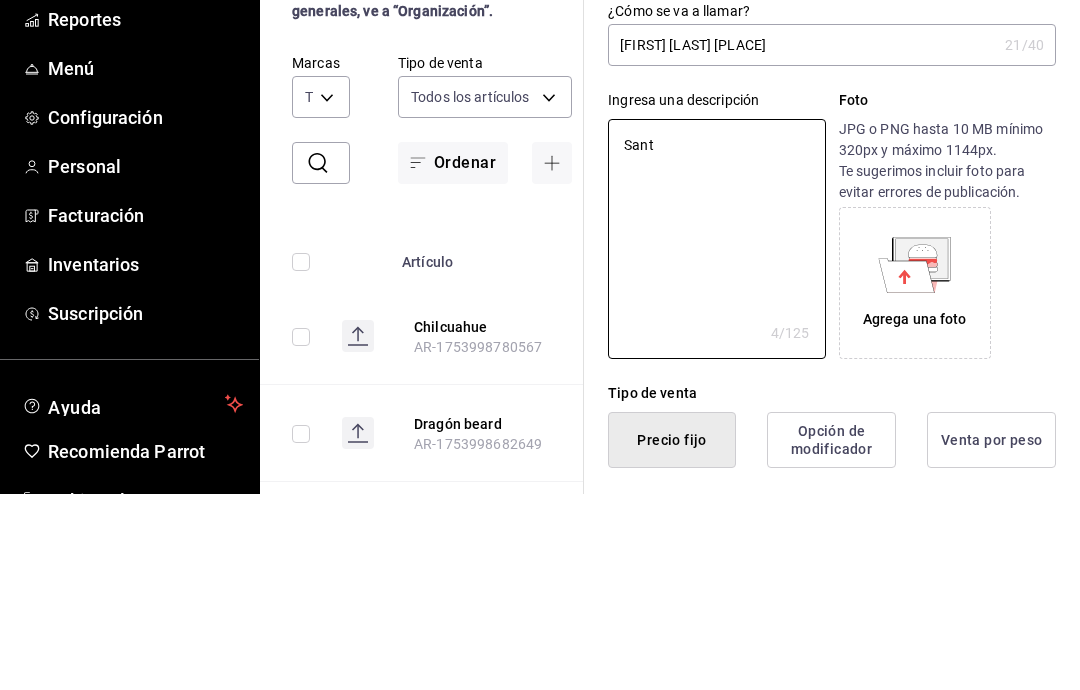 type on "San" 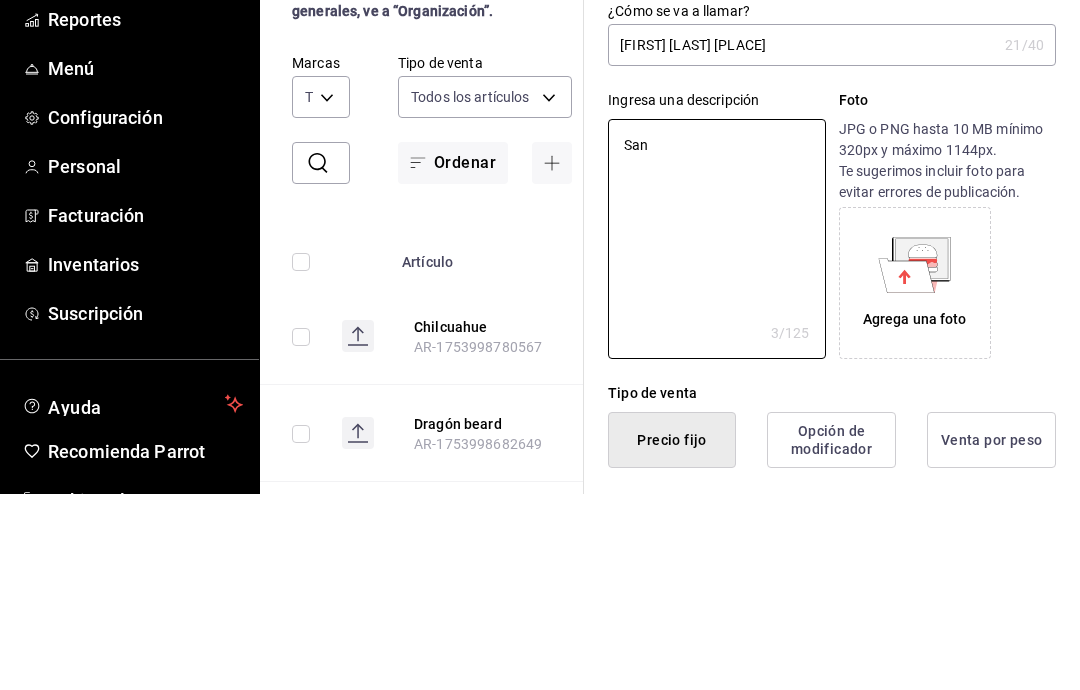 type on "Sand" 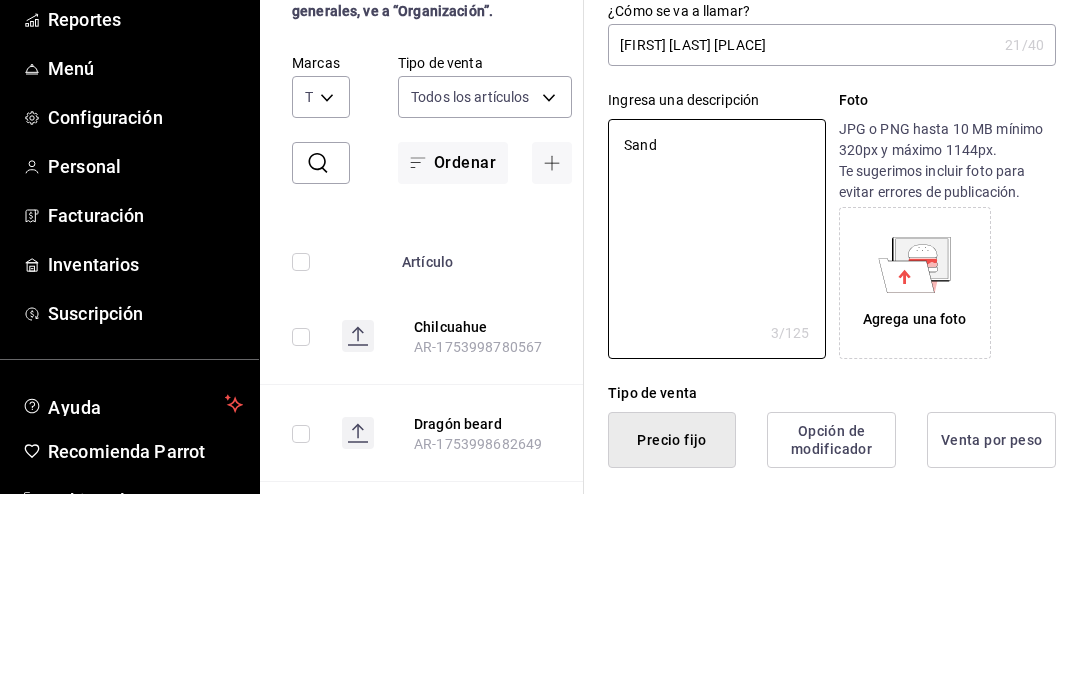 type on "x" 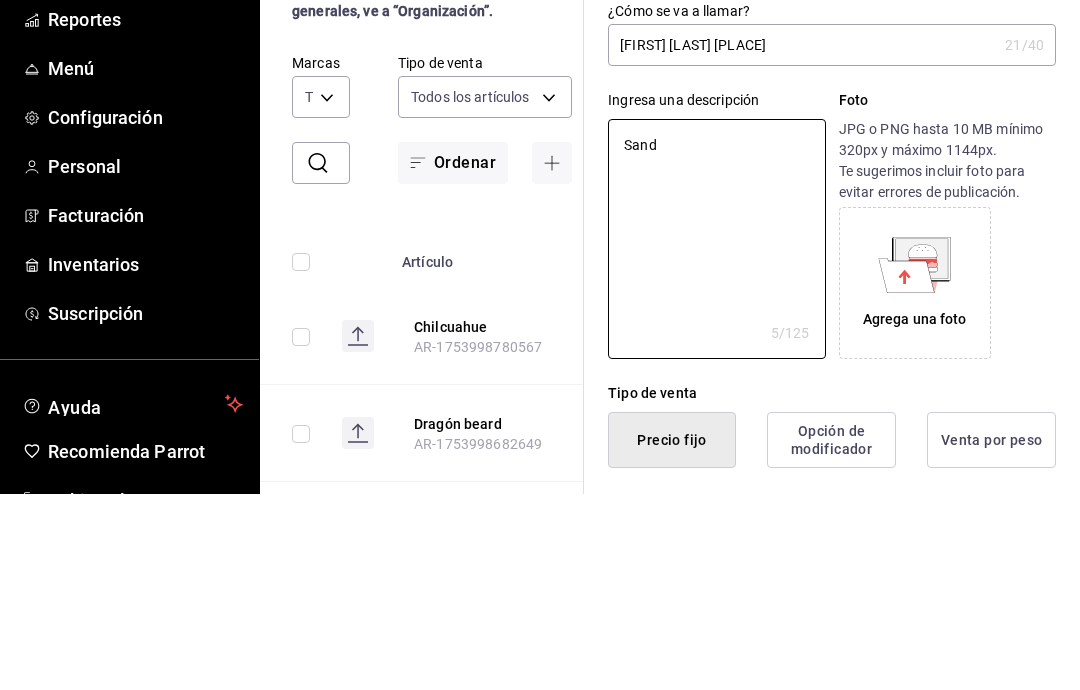 type on "Sand" 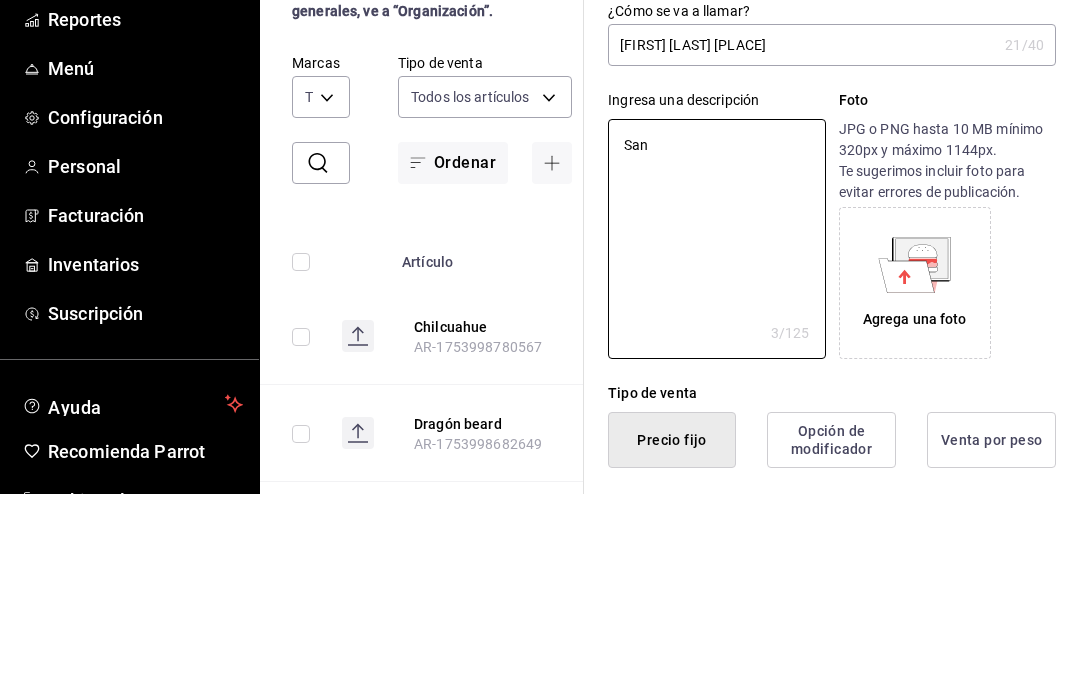 type on "Sa" 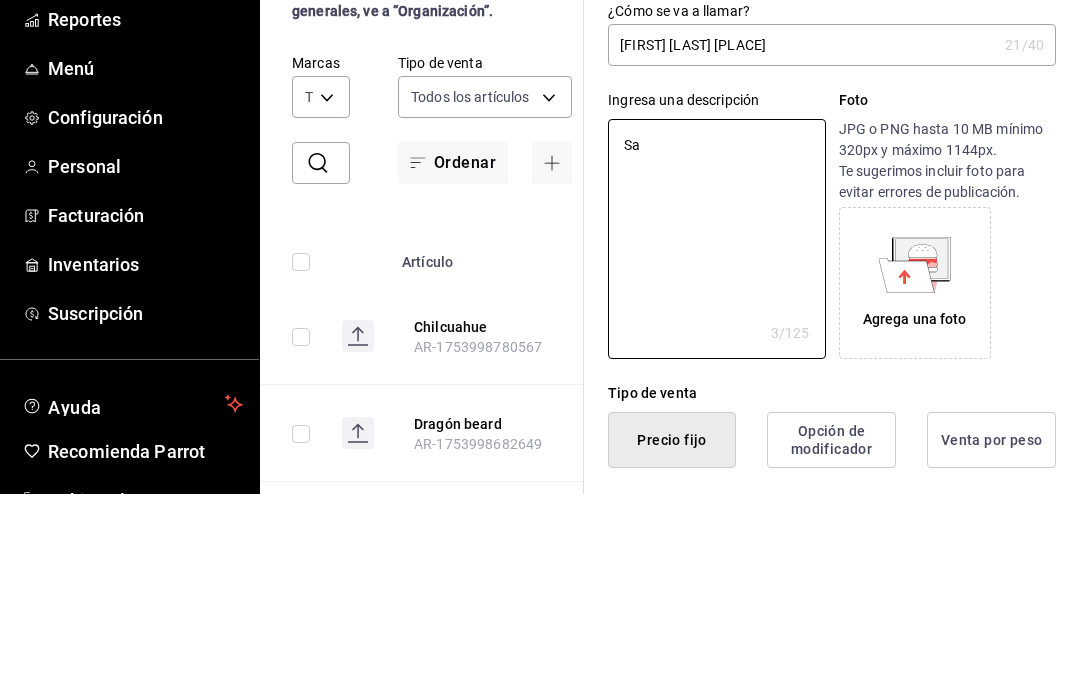 type on "x" 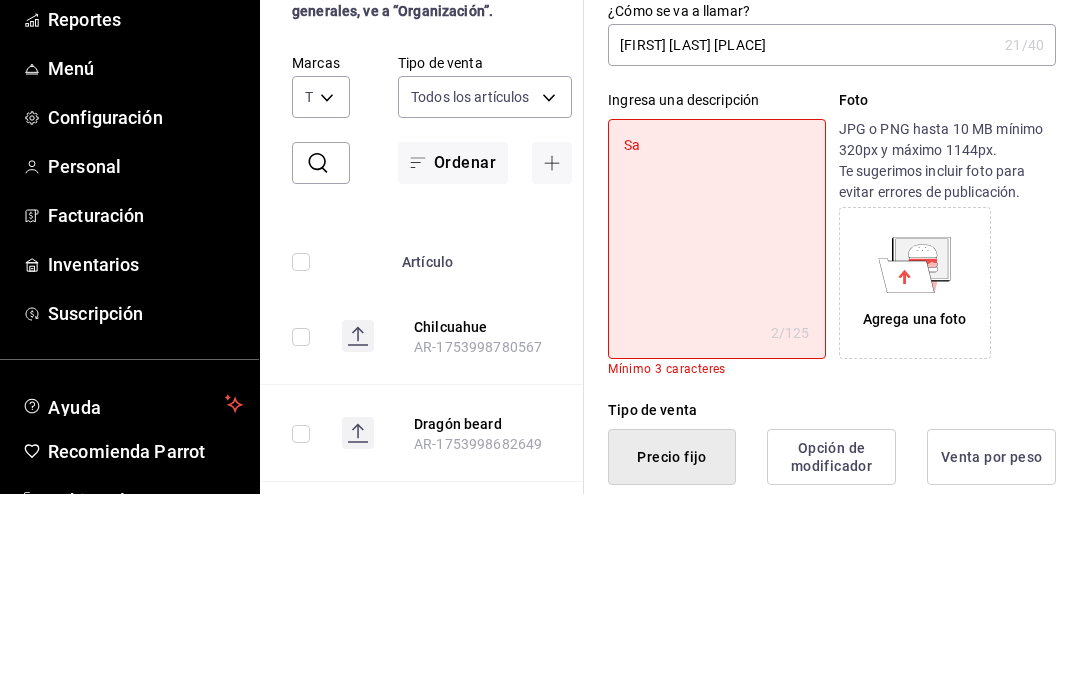 type on "S" 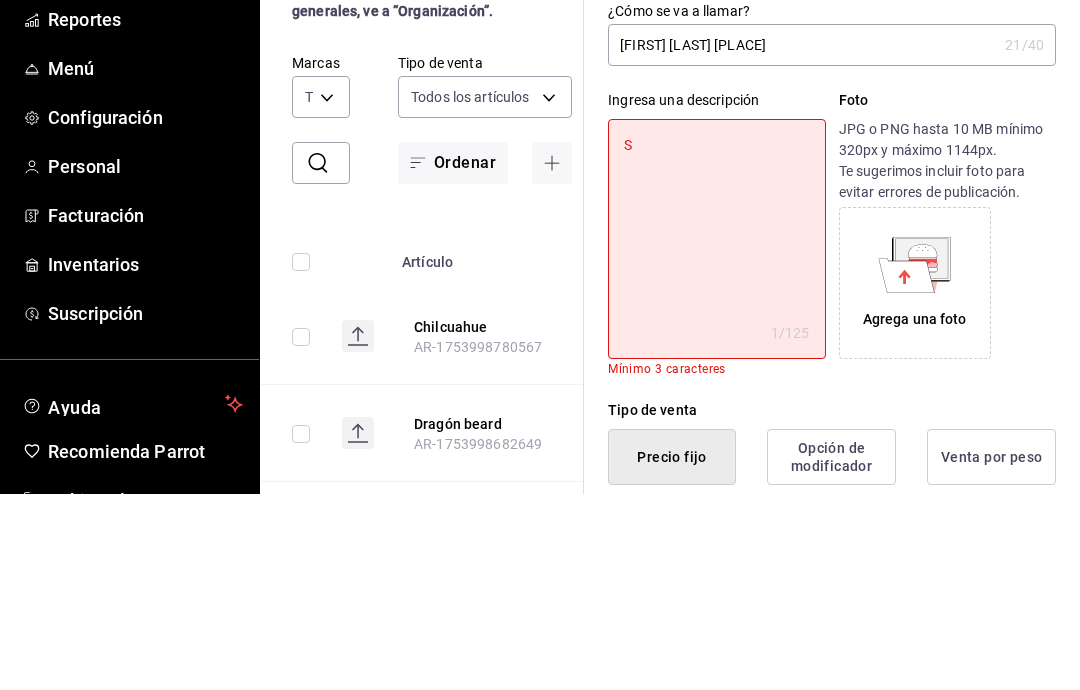 type on "St" 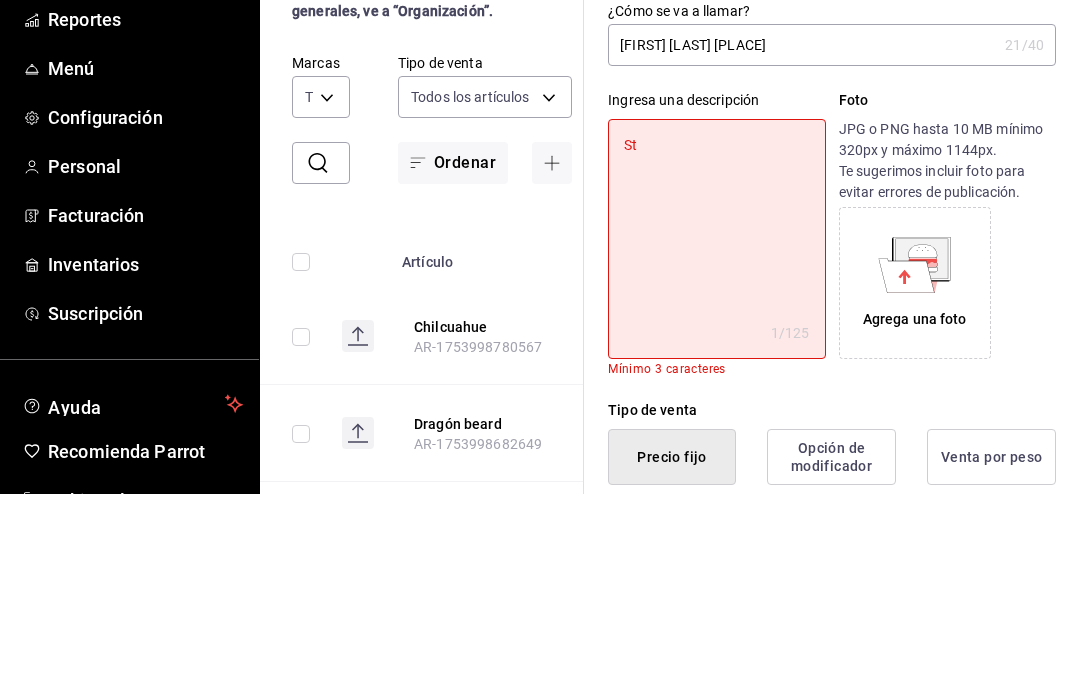 type on "x" 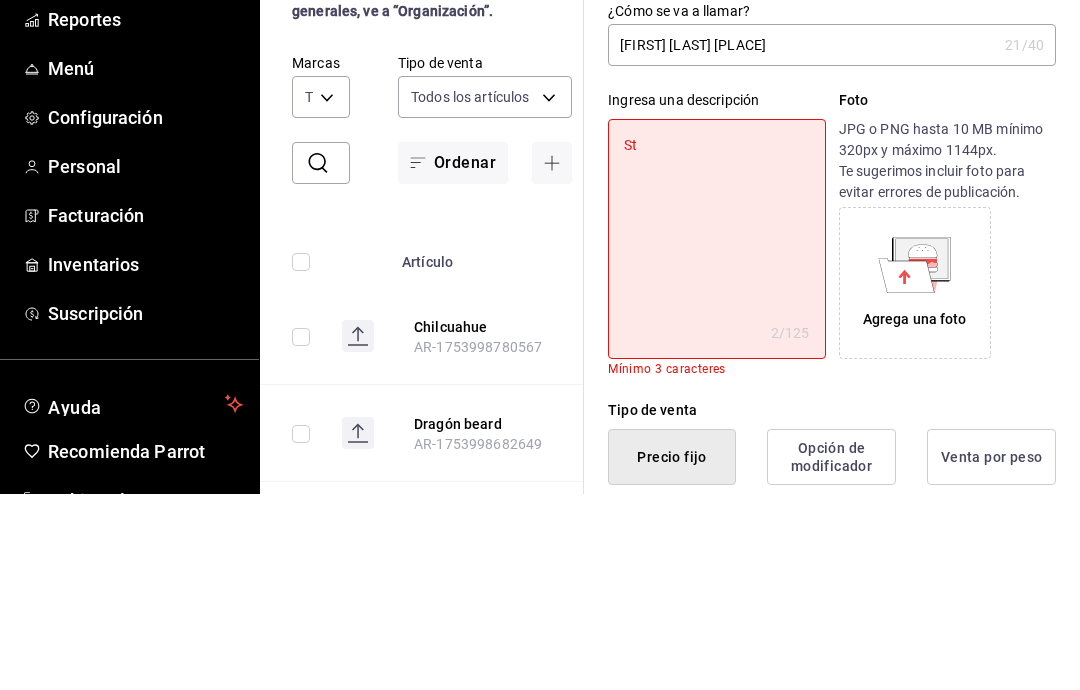 type on "Sta" 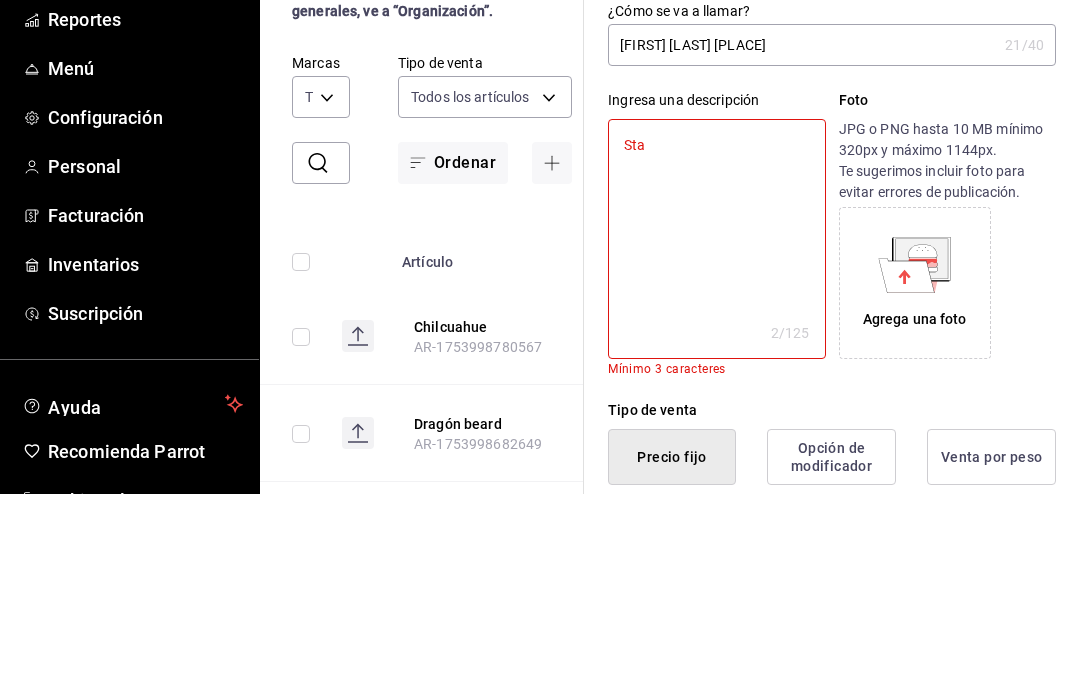 type on "Stan" 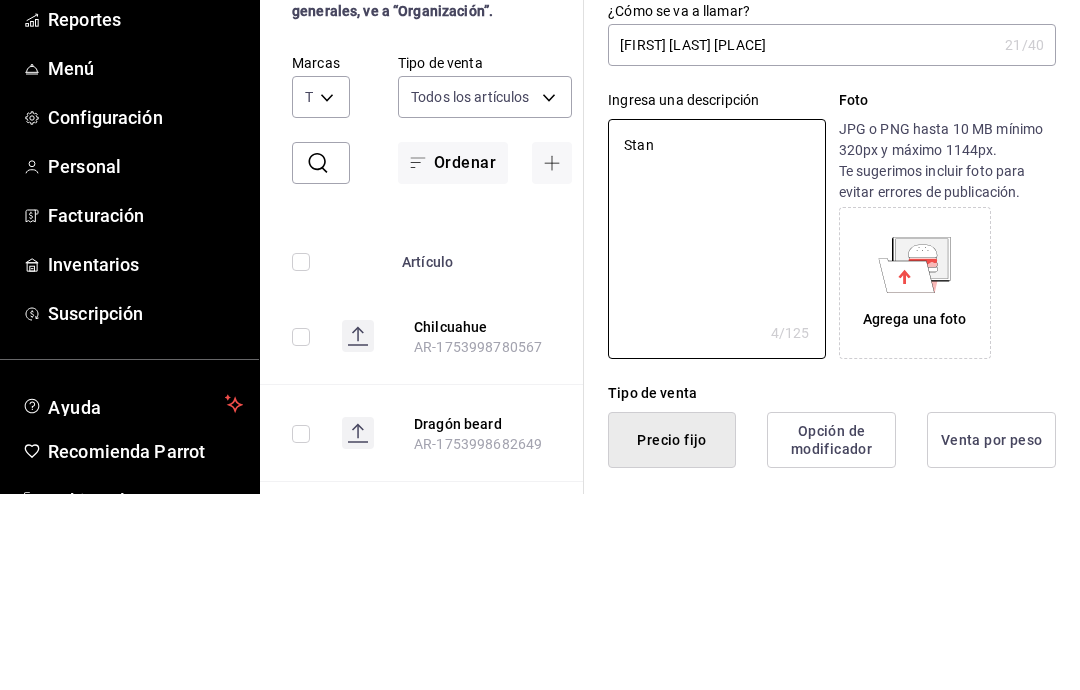 type on "Stand" 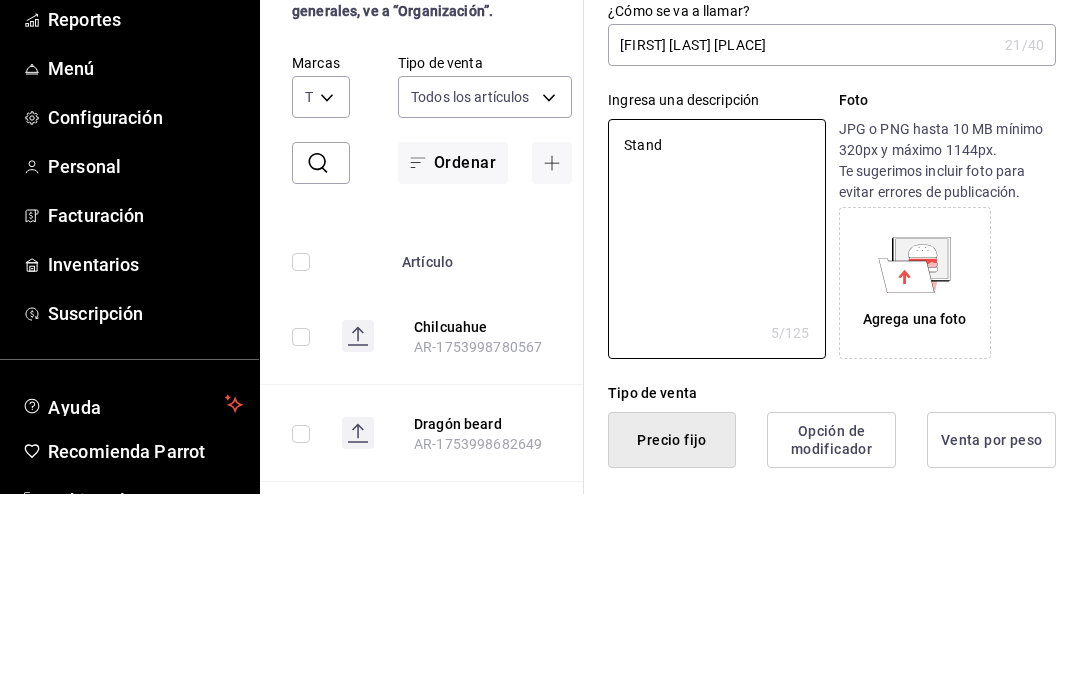 type on "Stand" 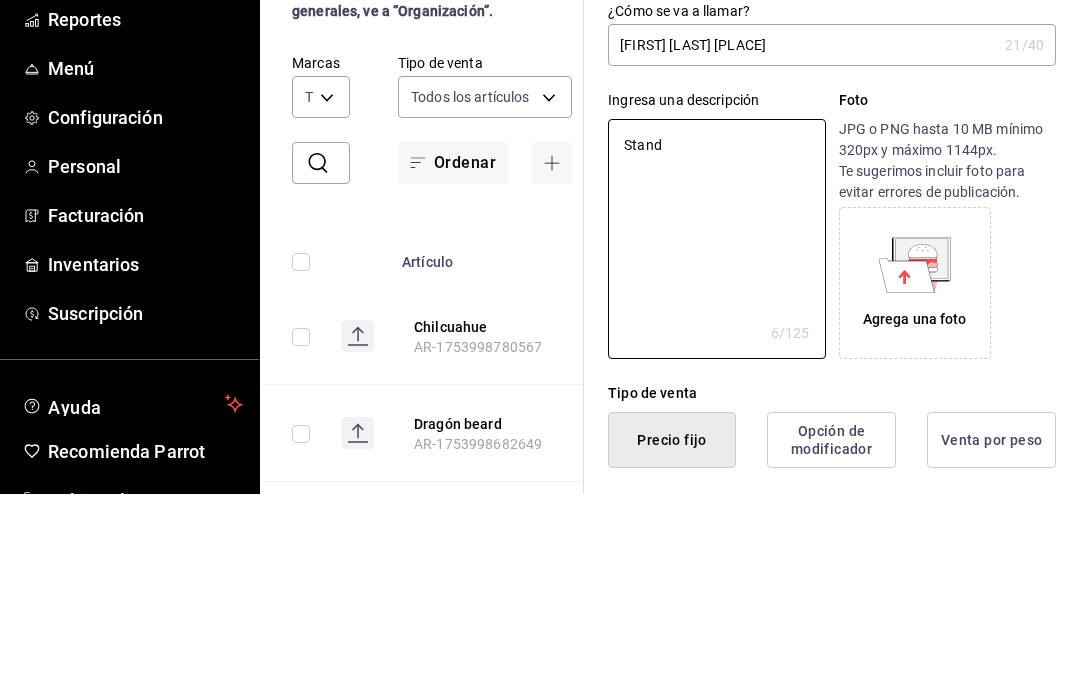 type on "Stand u" 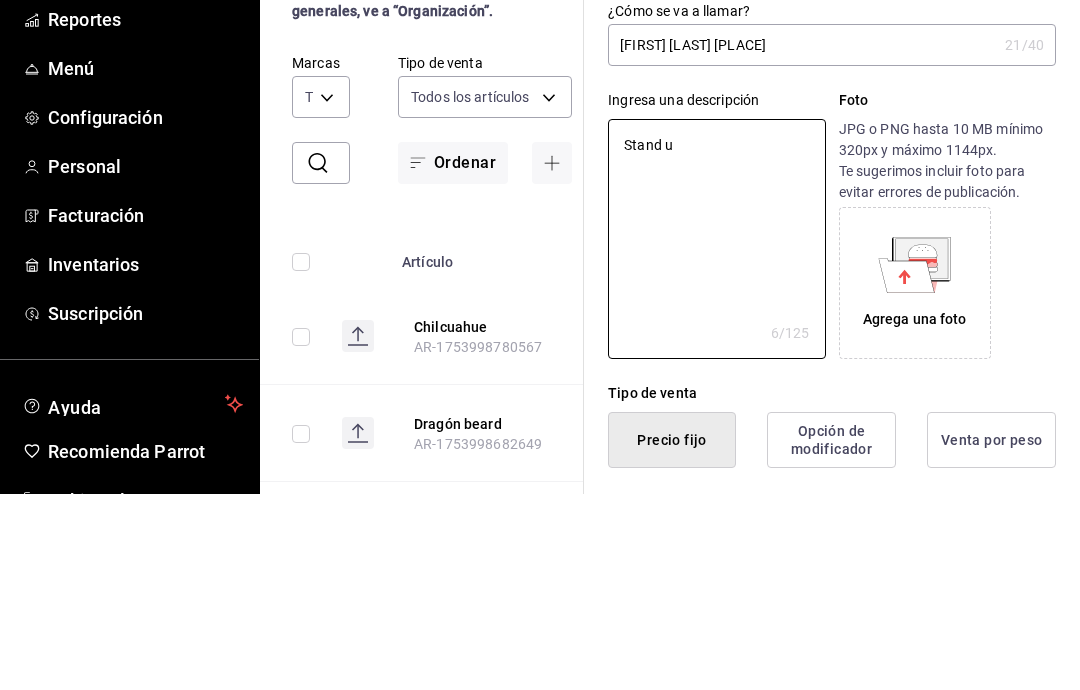 type on "x" 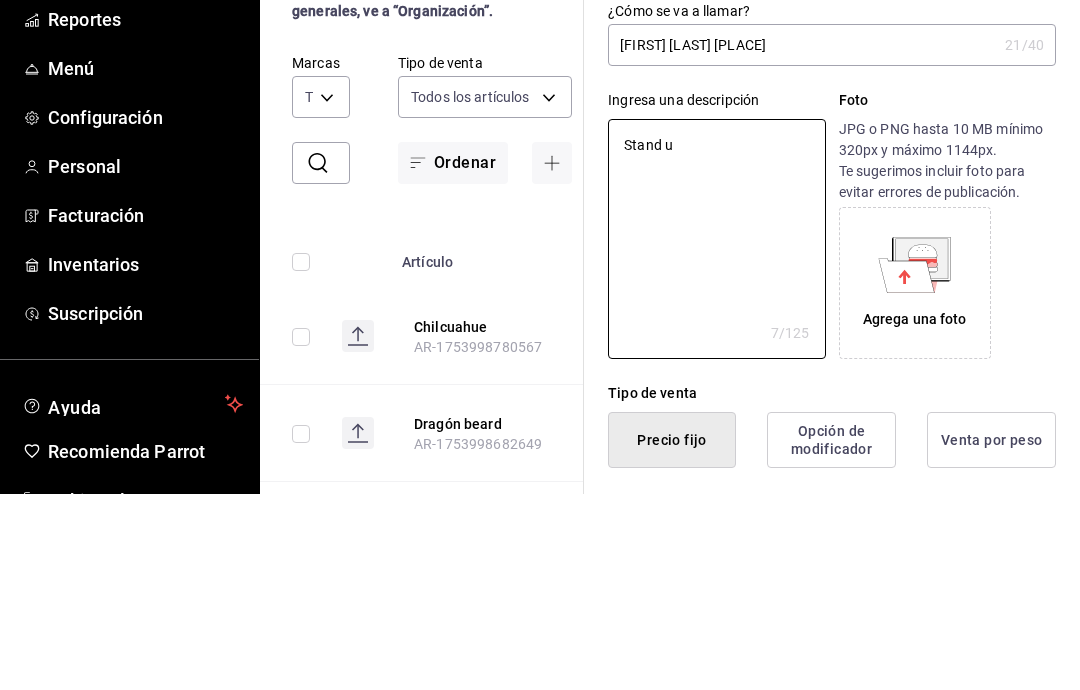 type on "Stand up" 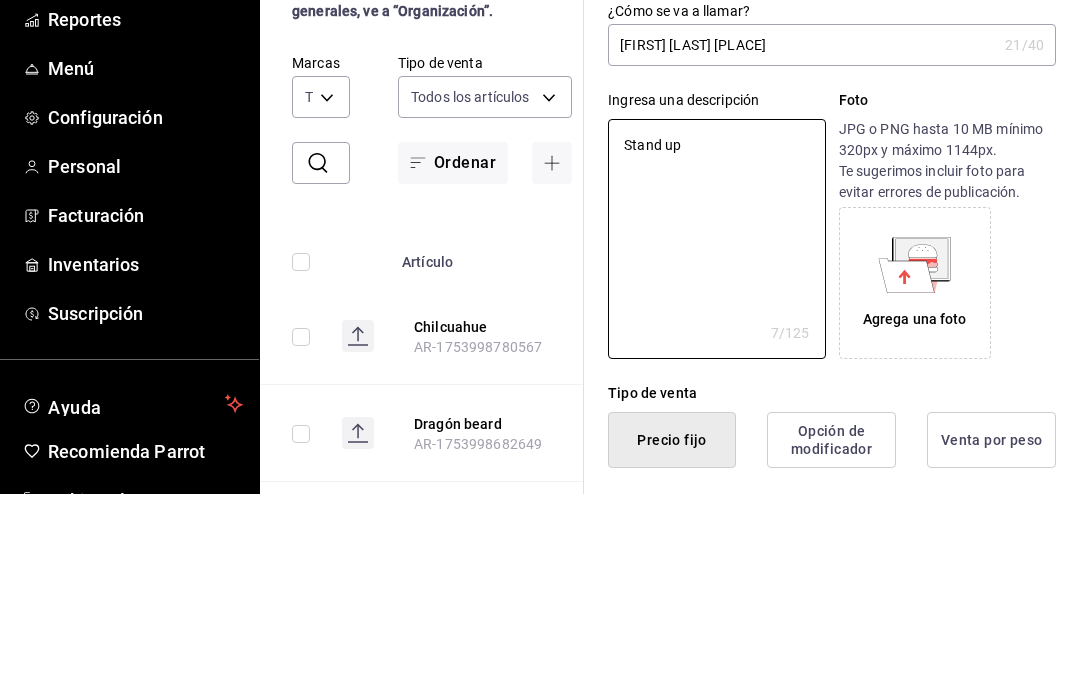 type on "x" 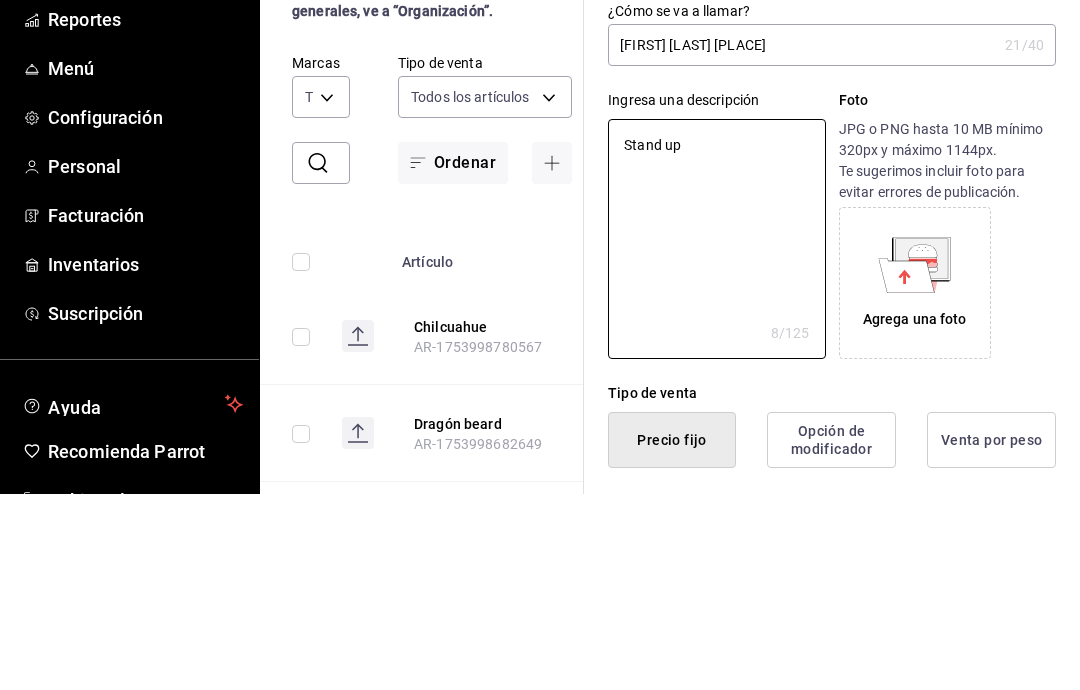 type on "Stand un" 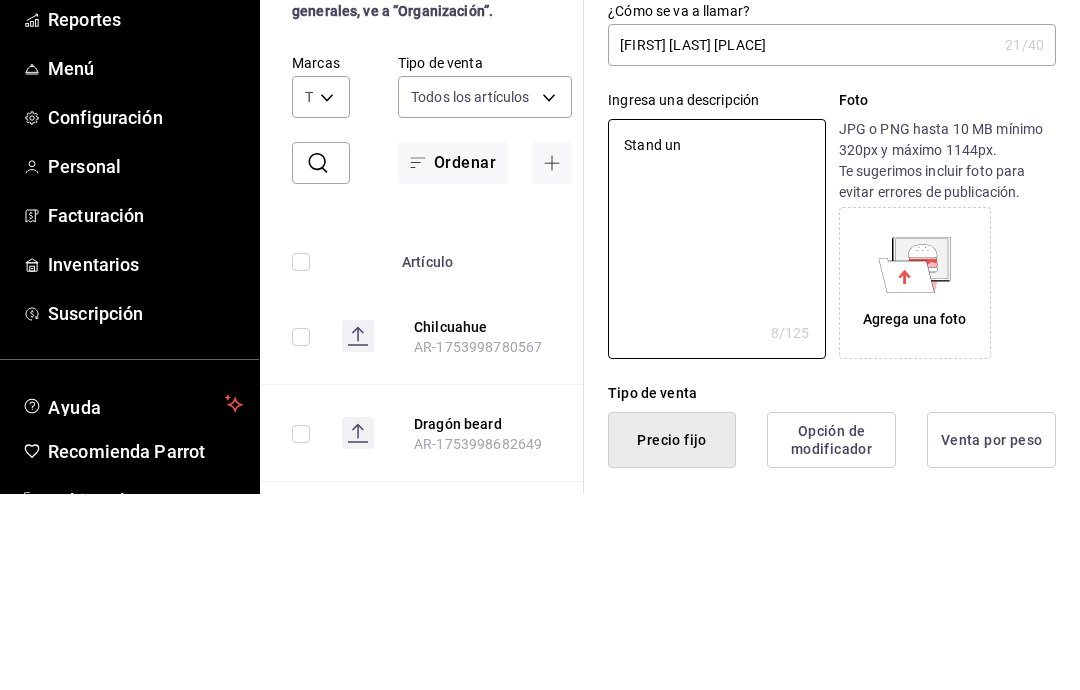 type on "Stand un" 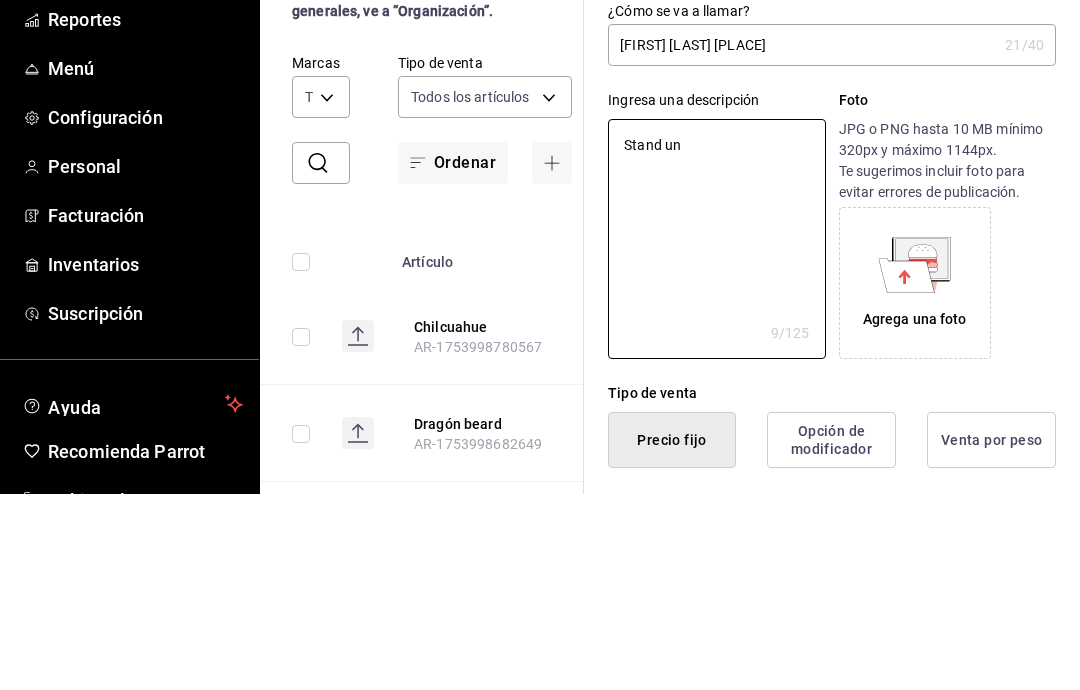 type on "Stand un" 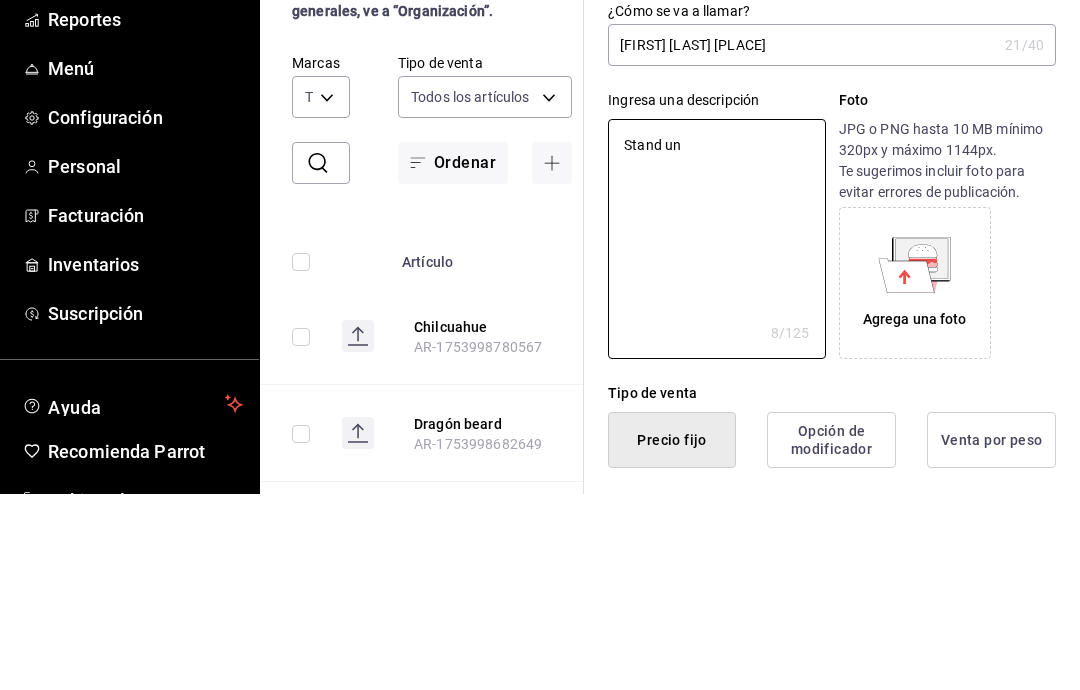 type on "Stand u" 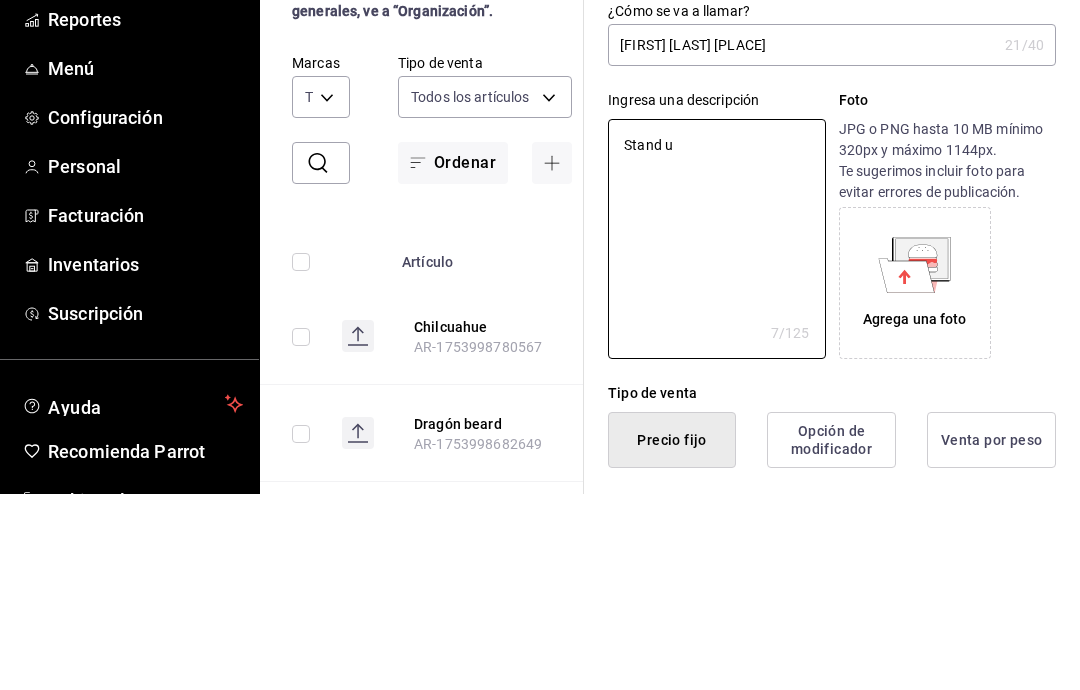 type on "Stand up" 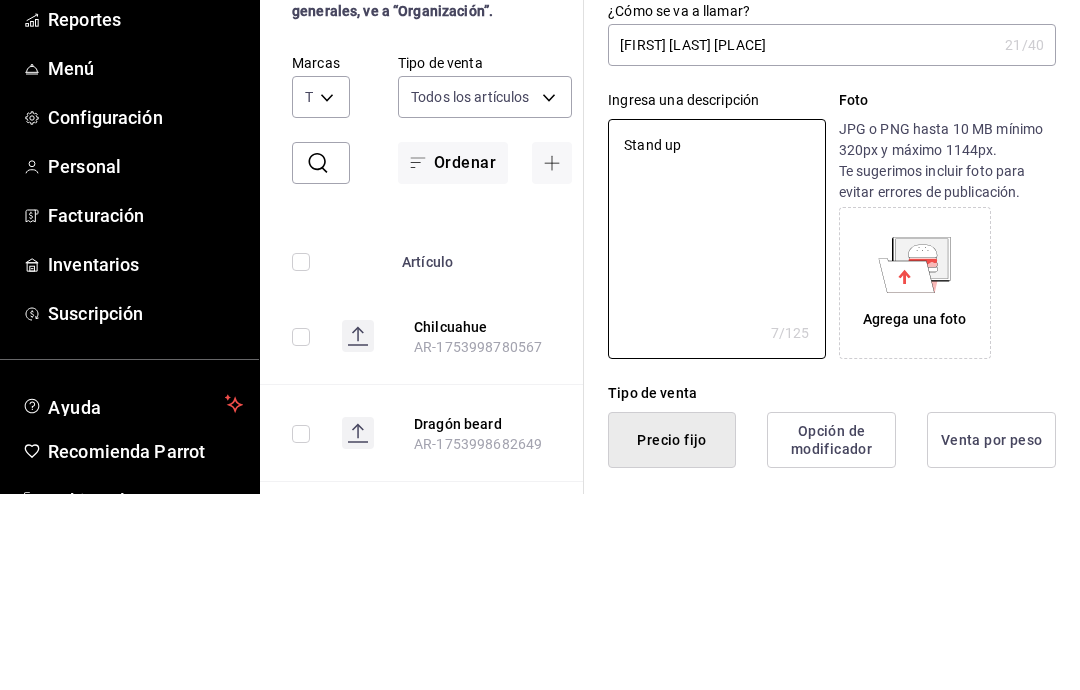type on "x" 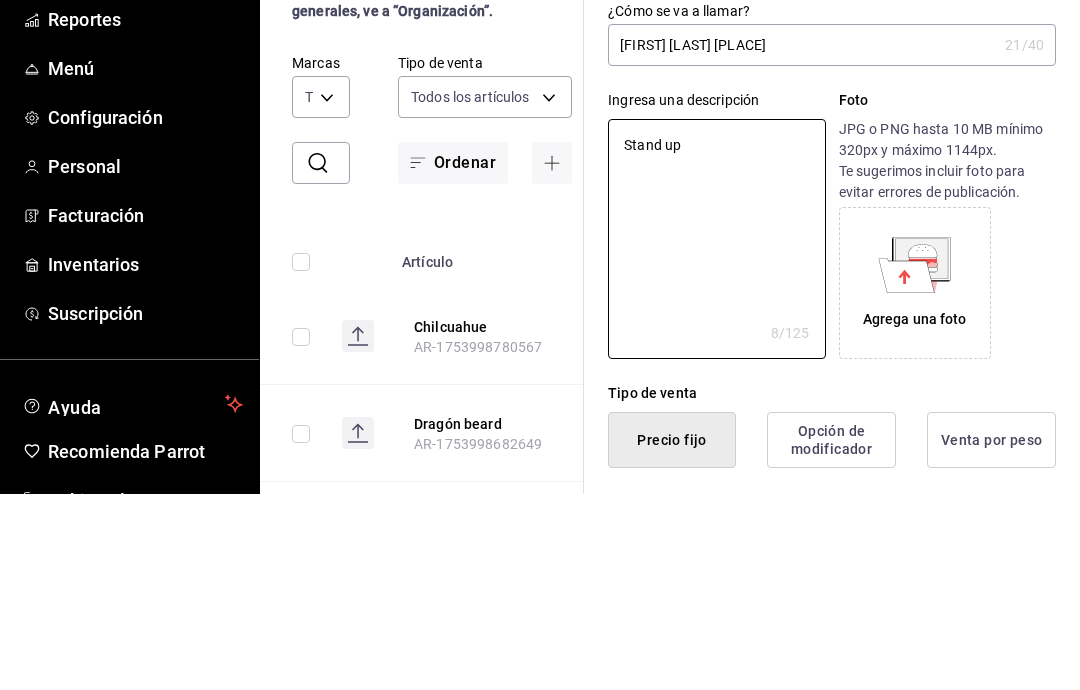 type on "Stand up" 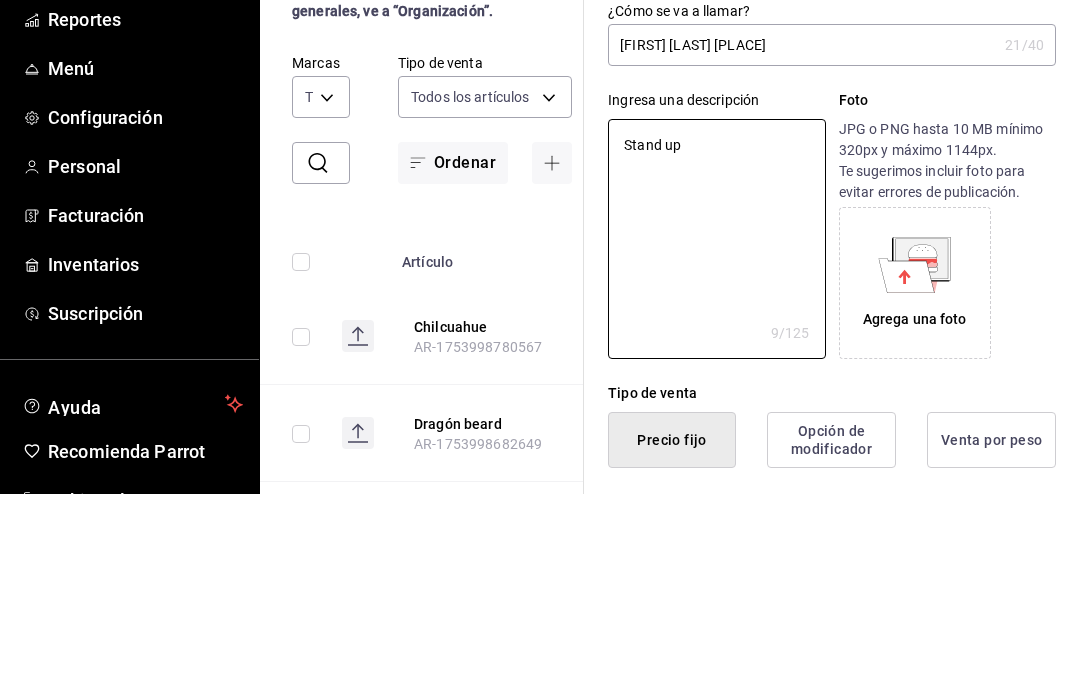 type on "Stand up c" 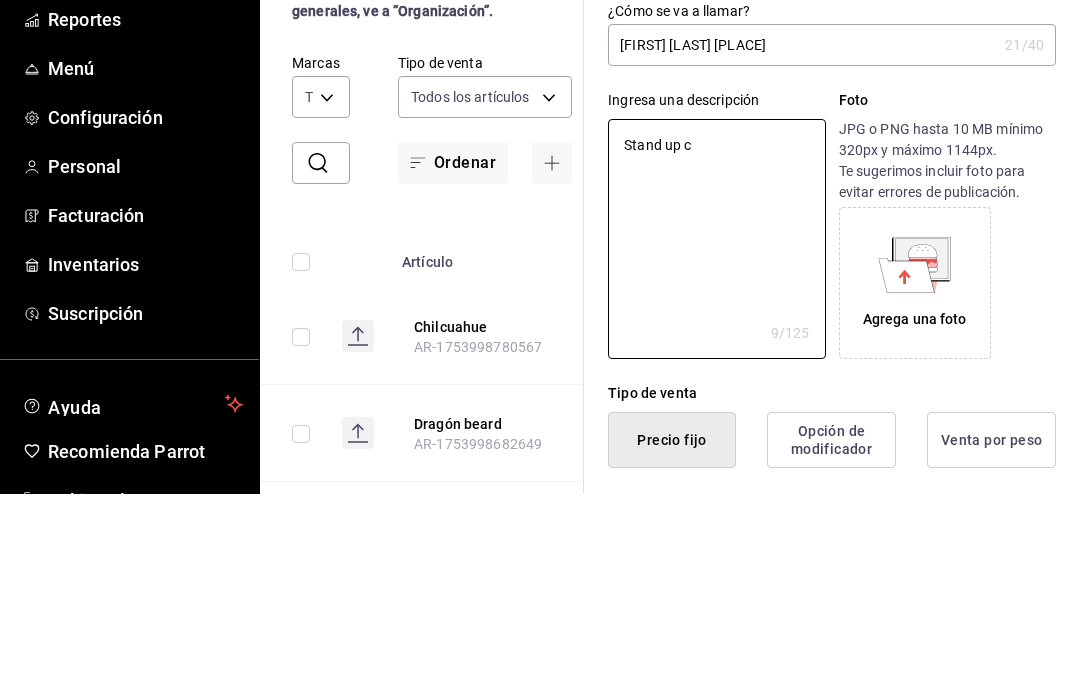 type on "x" 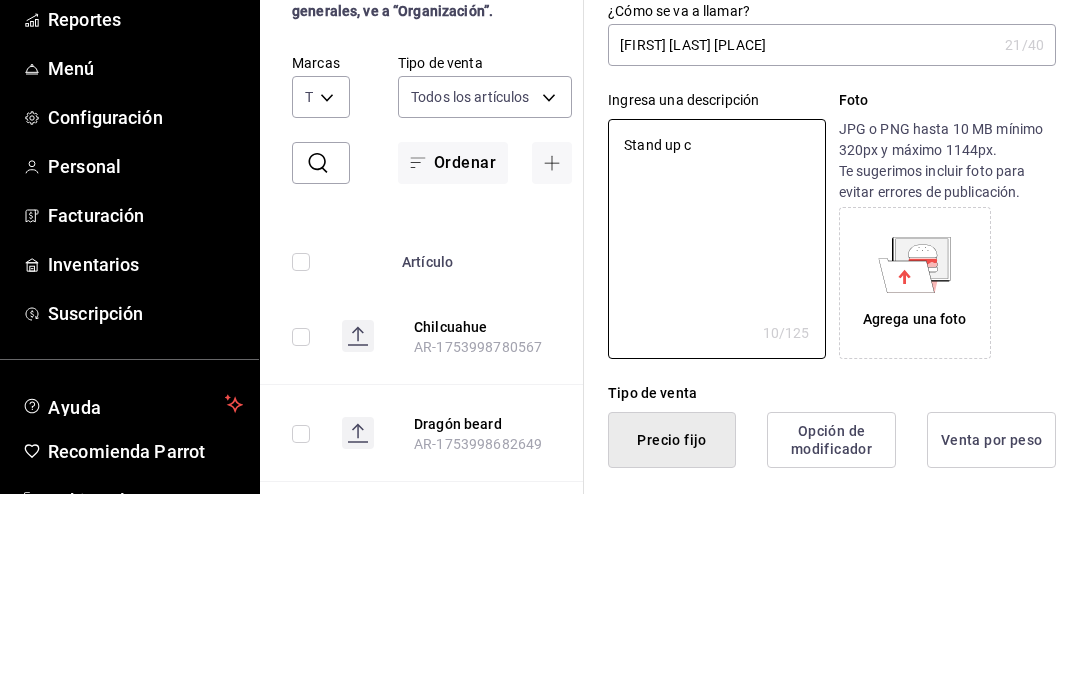 type on "Stand up co" 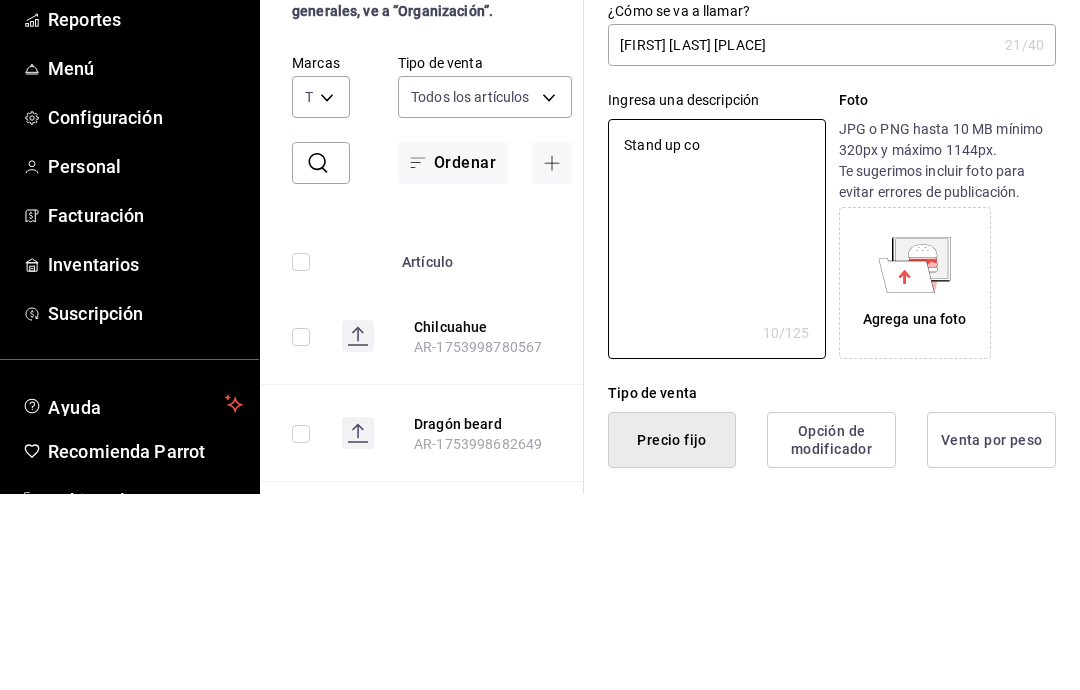type on "x" 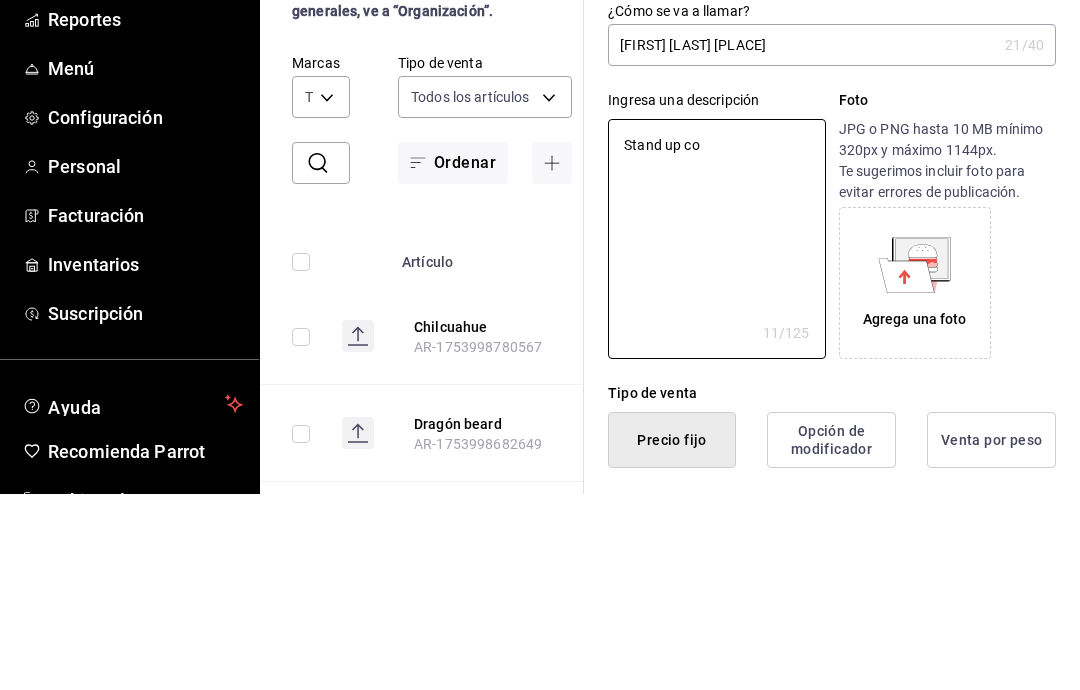 type on "Stand up com" 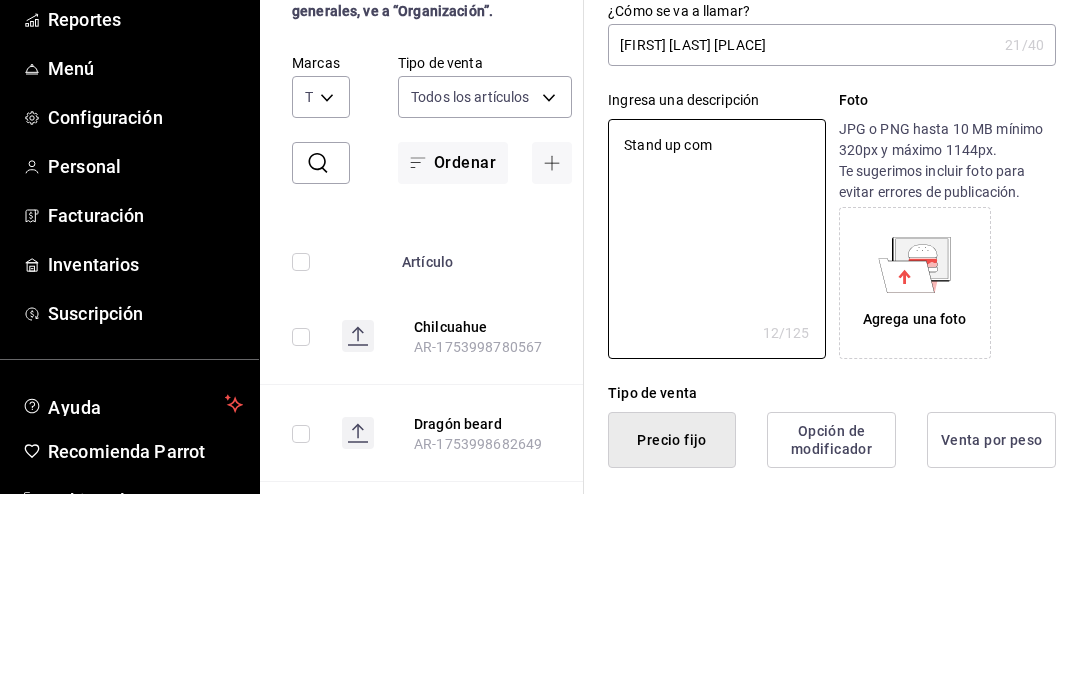 type on "Stand up come" 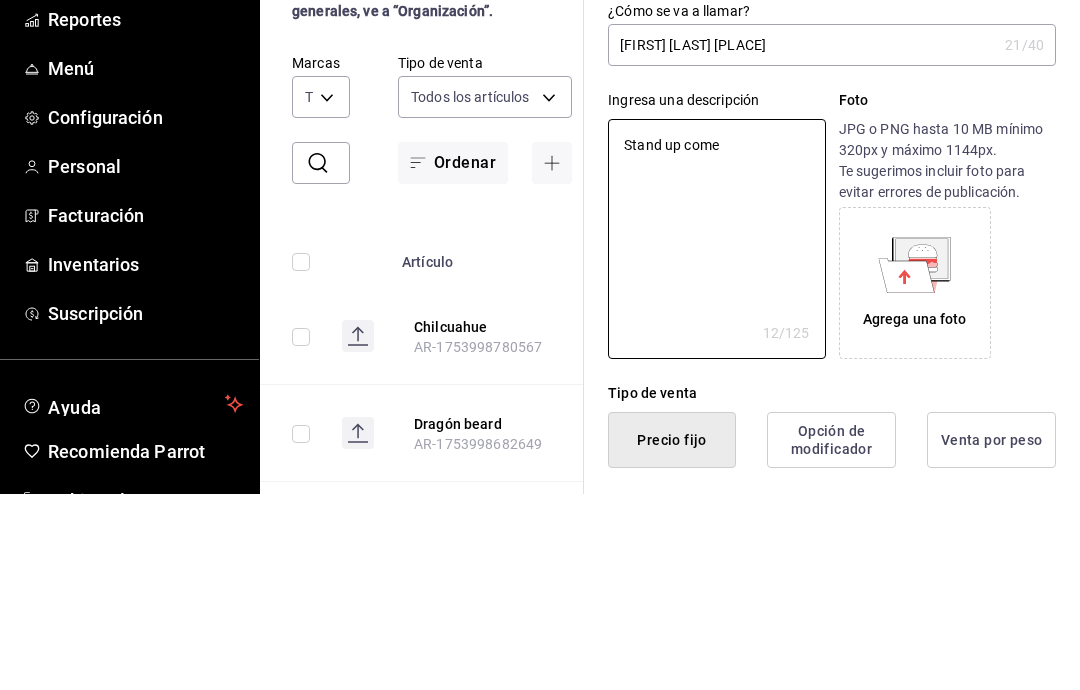 type on "x" 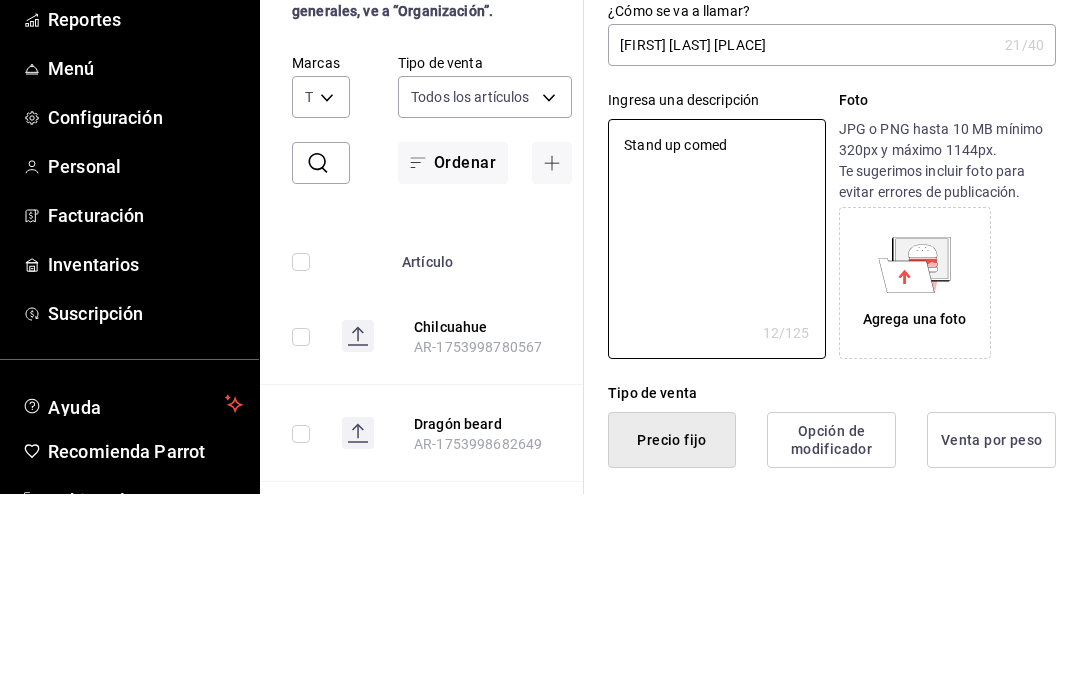 type on "x" 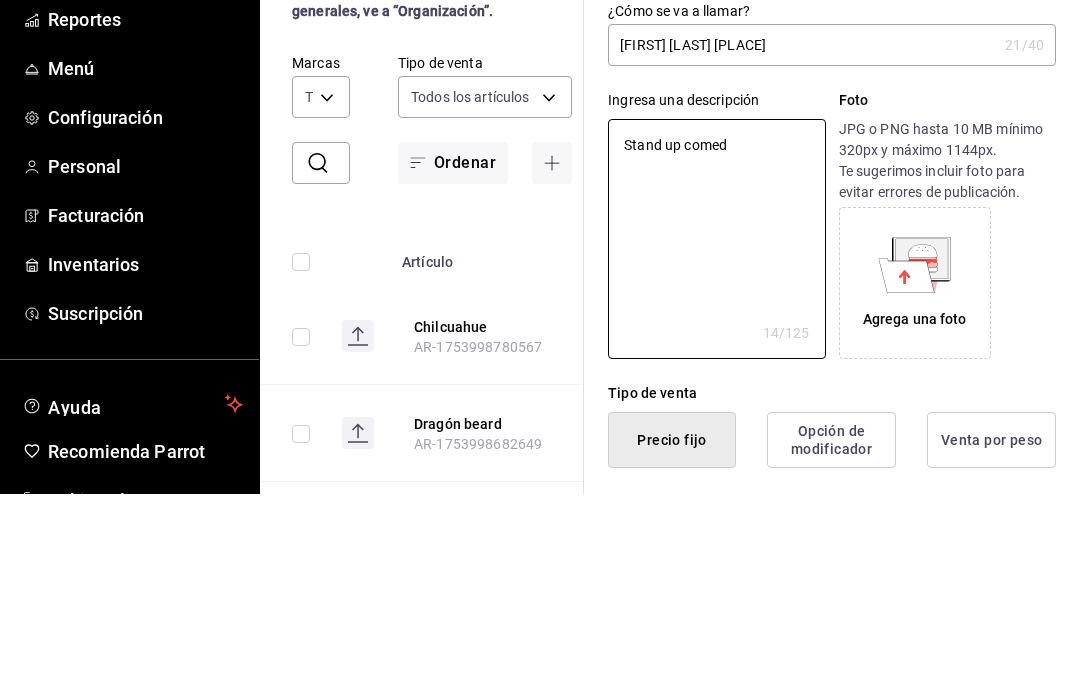 type on "Stand up comedy" 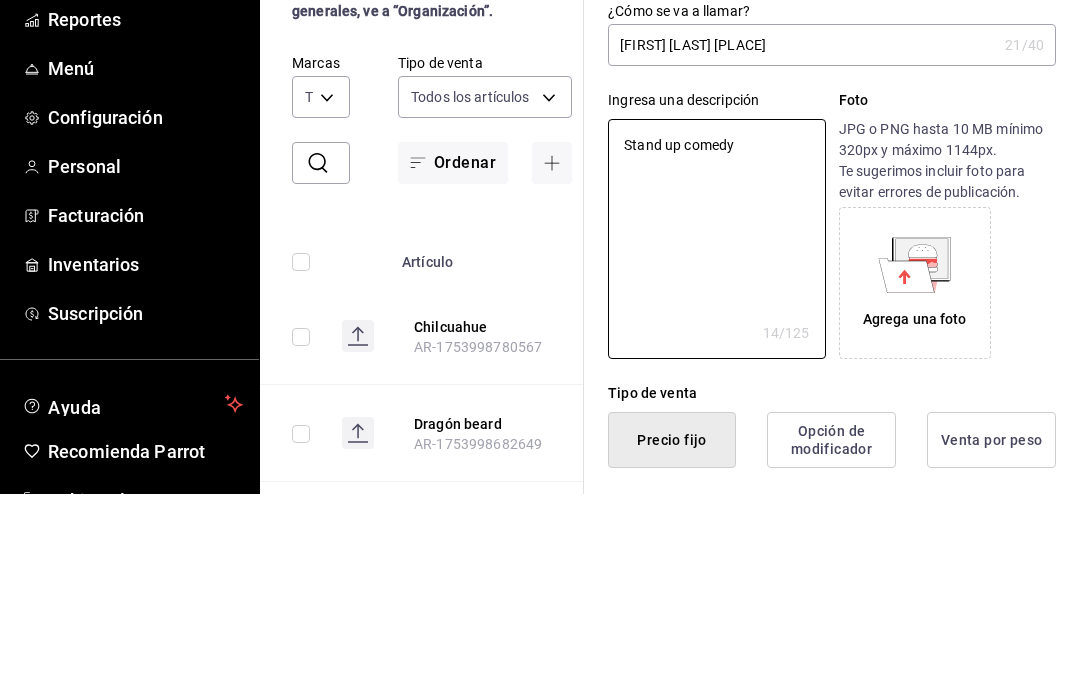 type on "x" 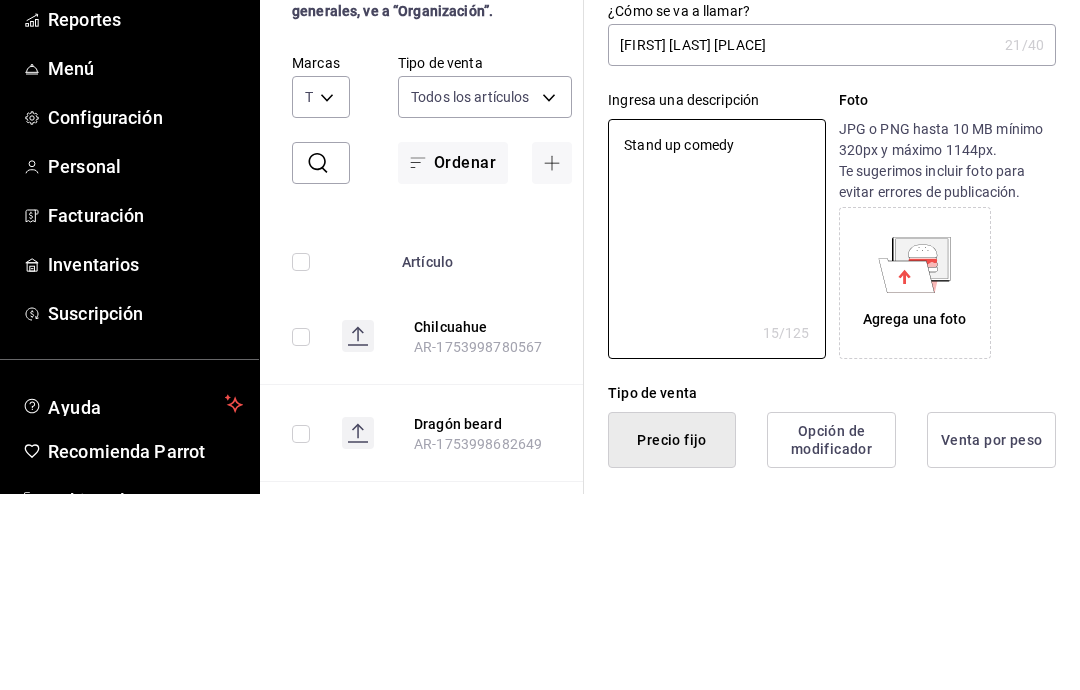 type on "Stand up comedy" 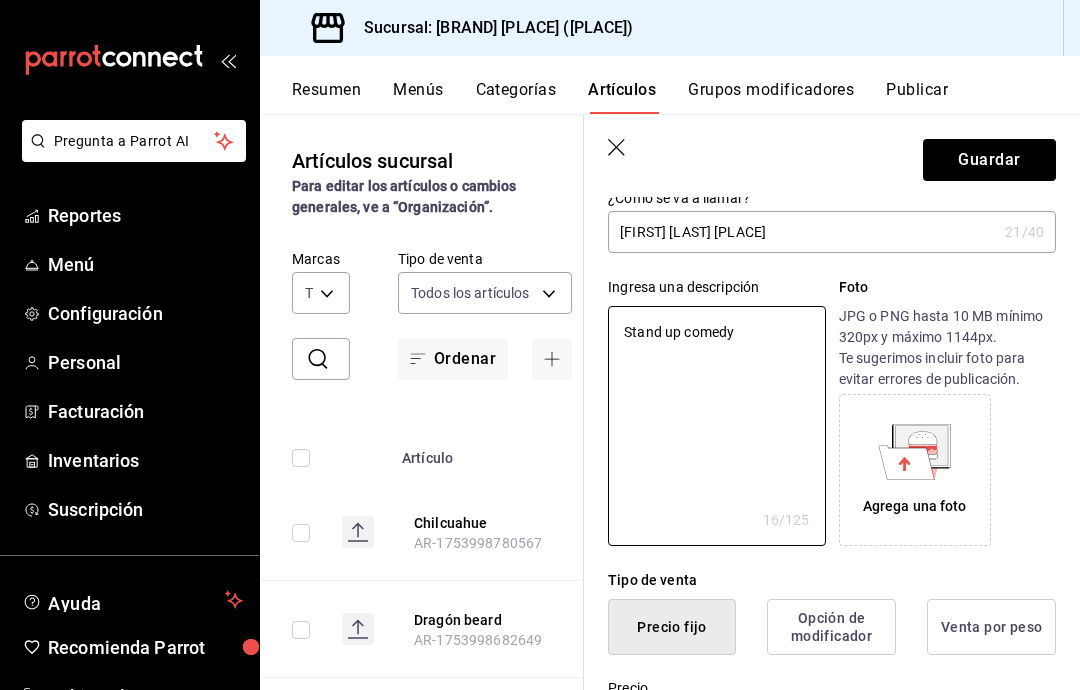 scroll, scrollTop: 117, scrollLeft: 0, axis: vertical 